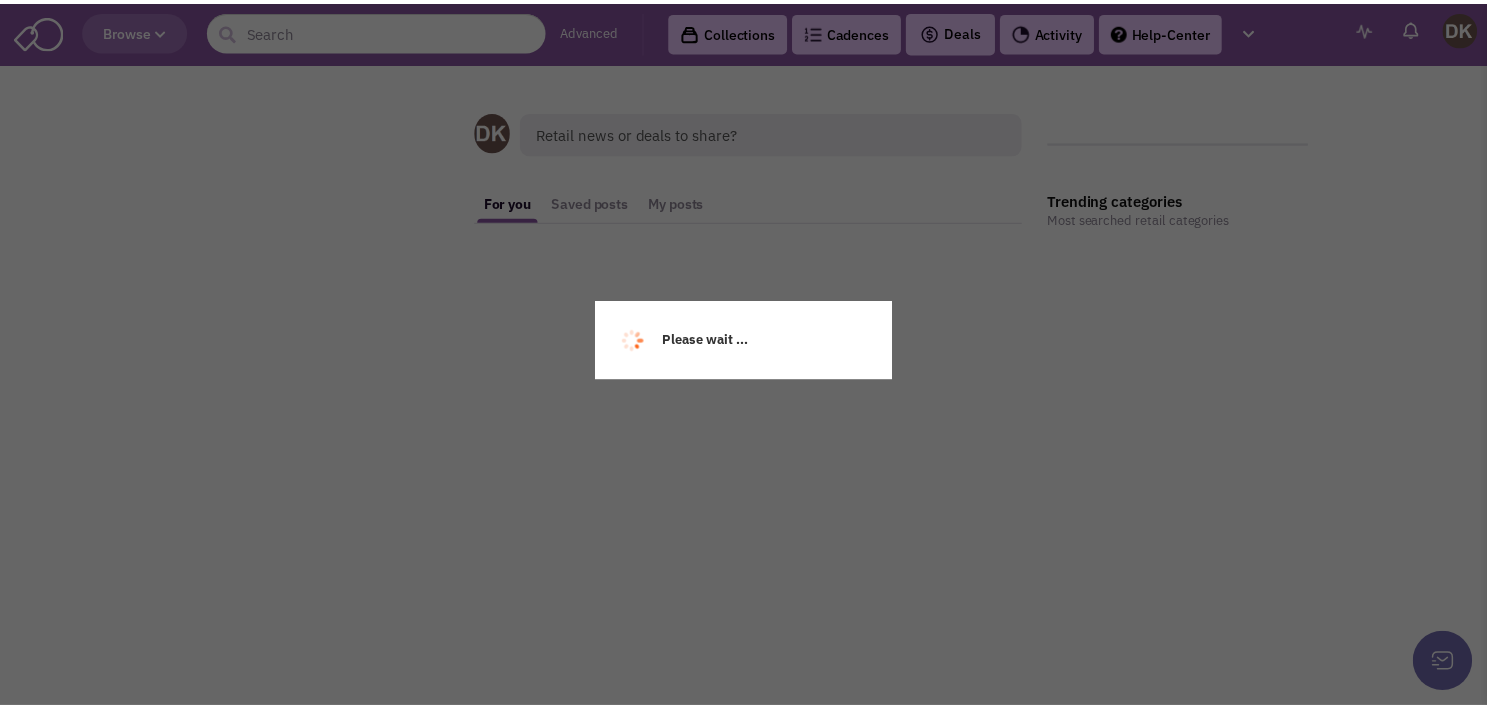 scroll, scrollTop: 0, scrollLeft: 0, axis: both 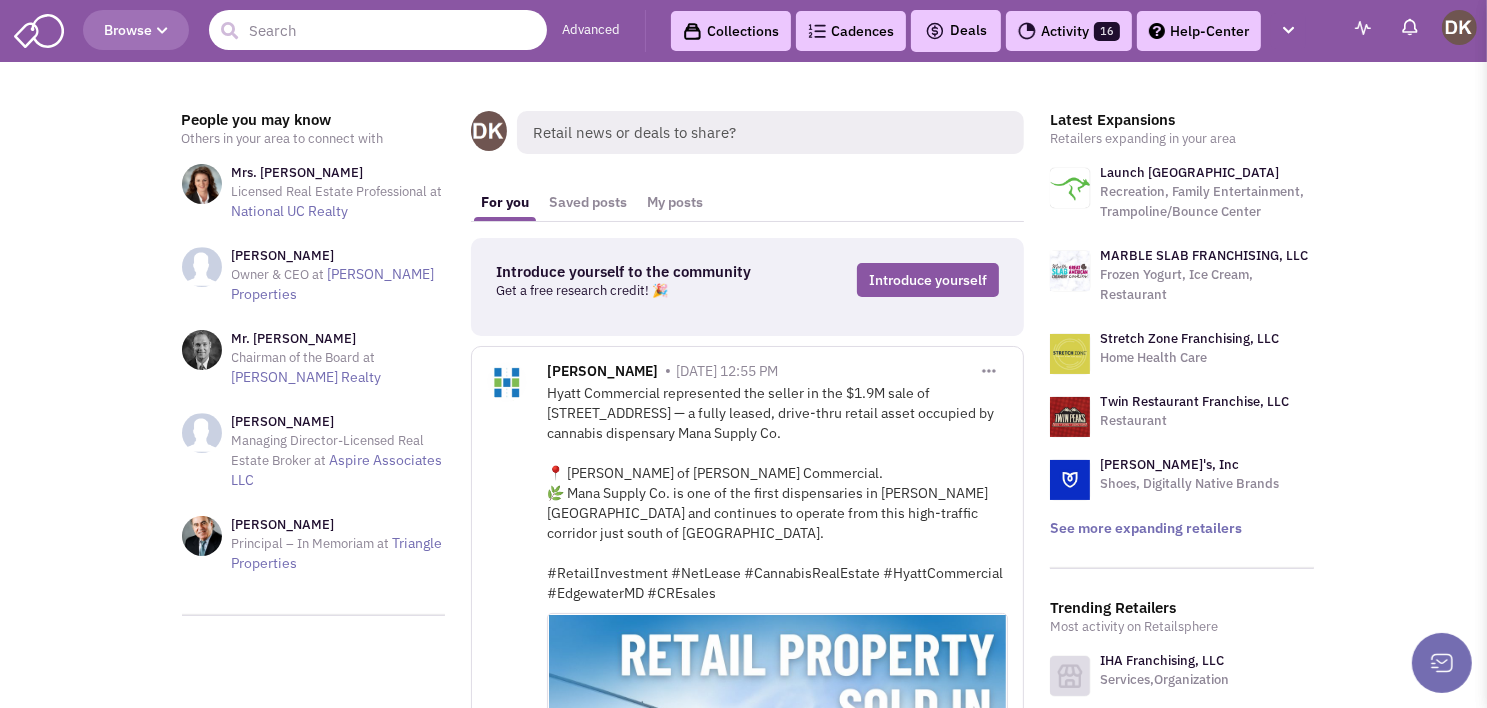 click at bounding box center (378, 30) 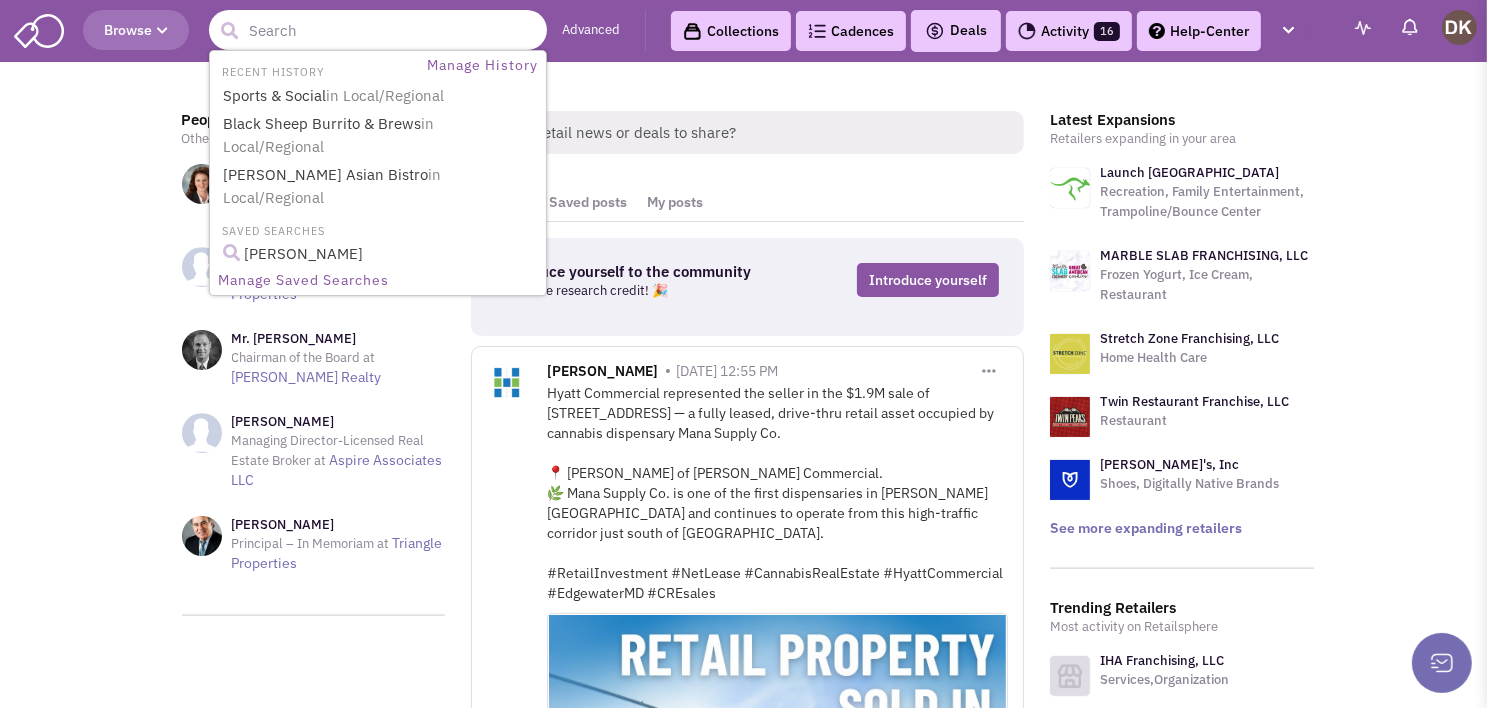 paste on "Waxing The CIty" 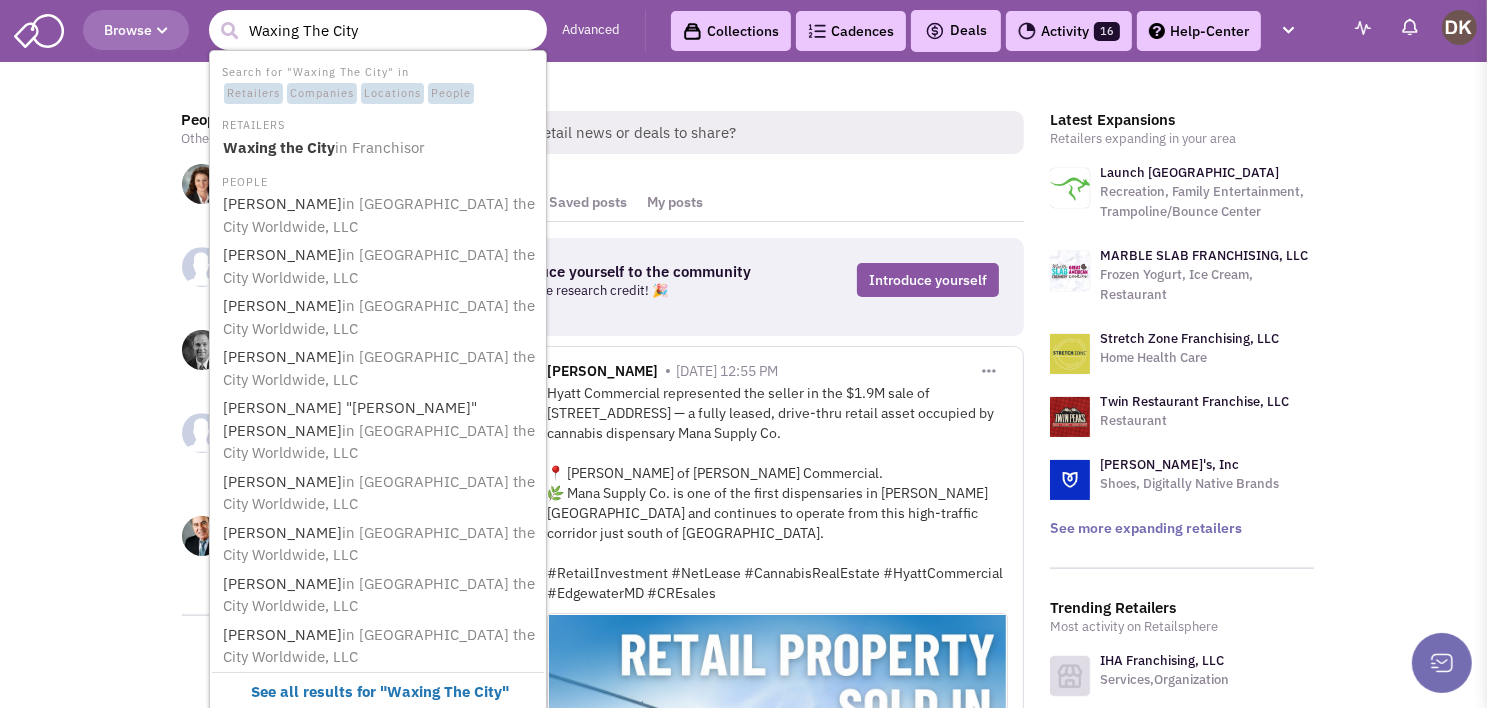 type on "Waxing The City" 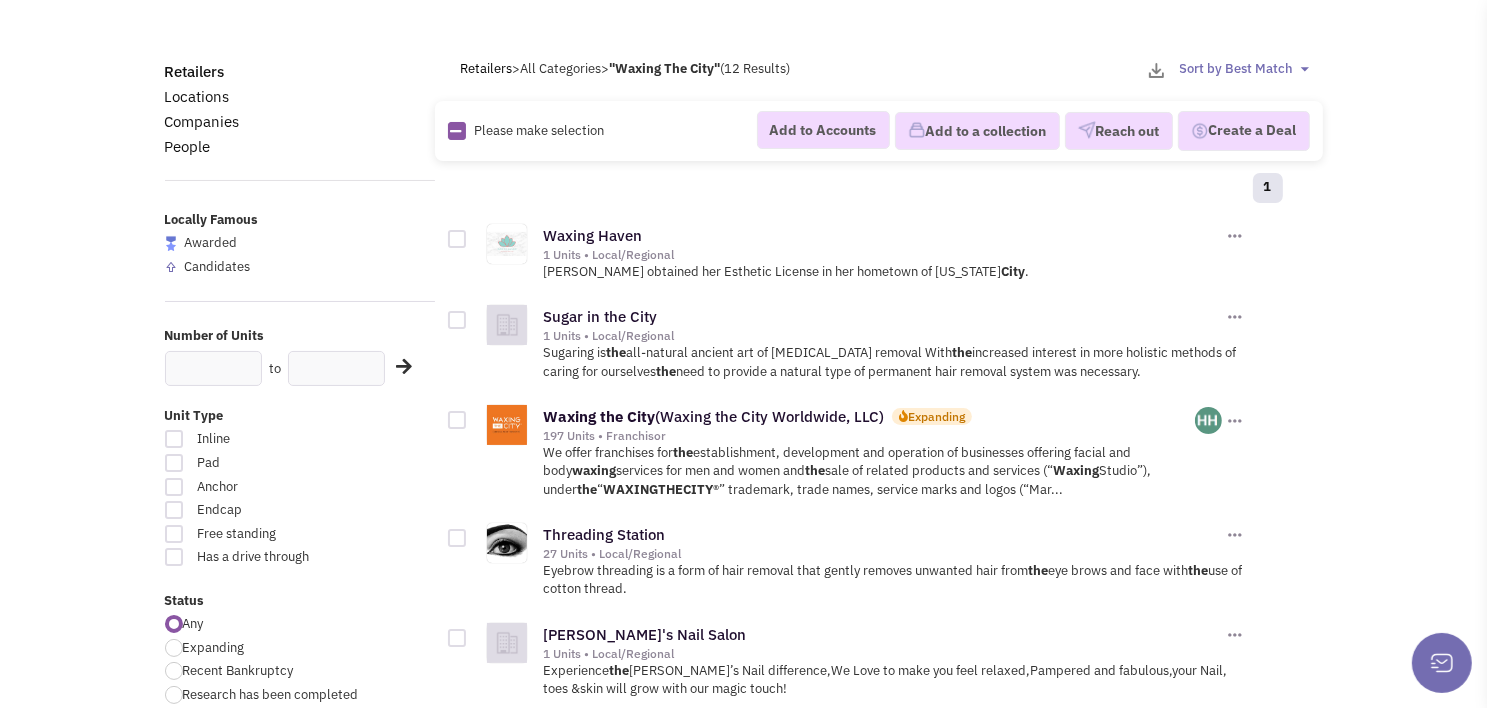 scroll, scrollTop: 100, scrollLeft: 0, axis: vertical 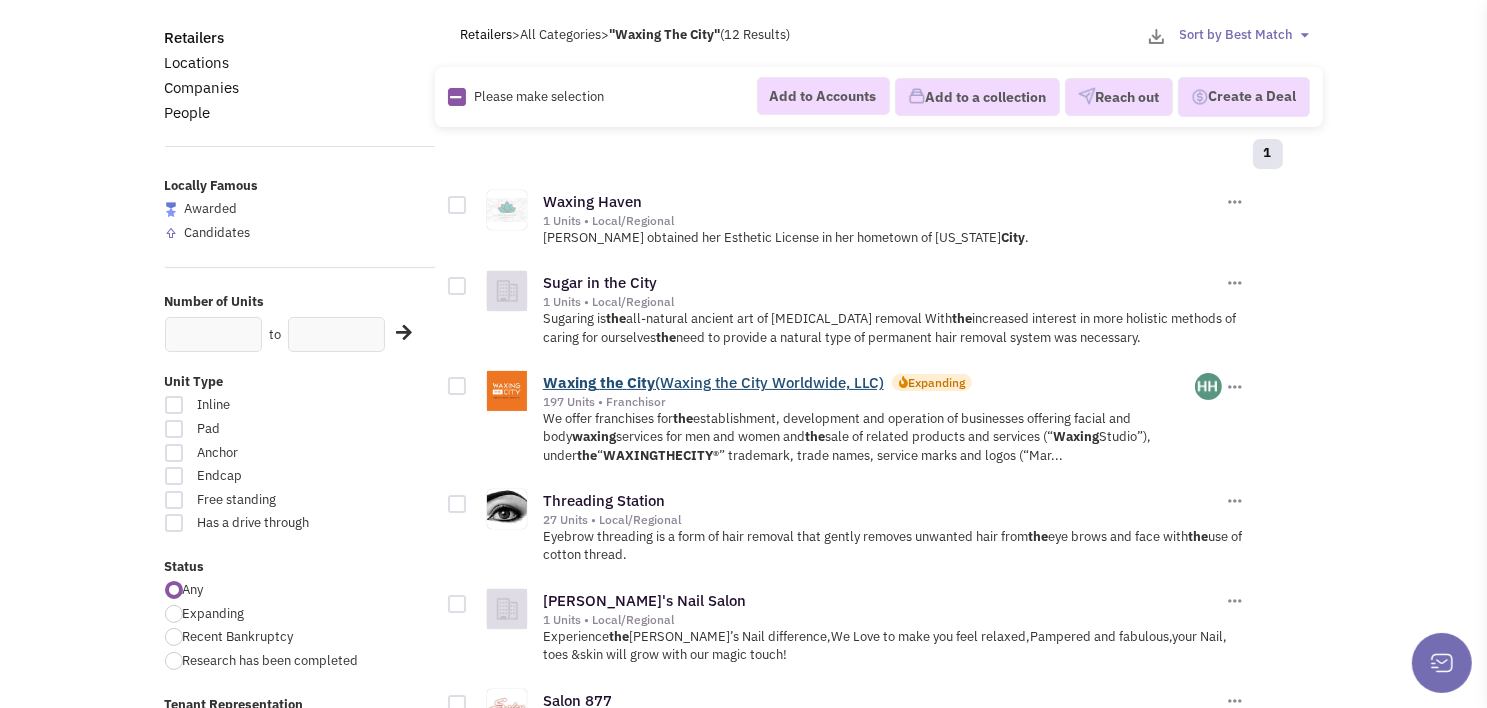 click on "the" at bounding box center (611, 382) 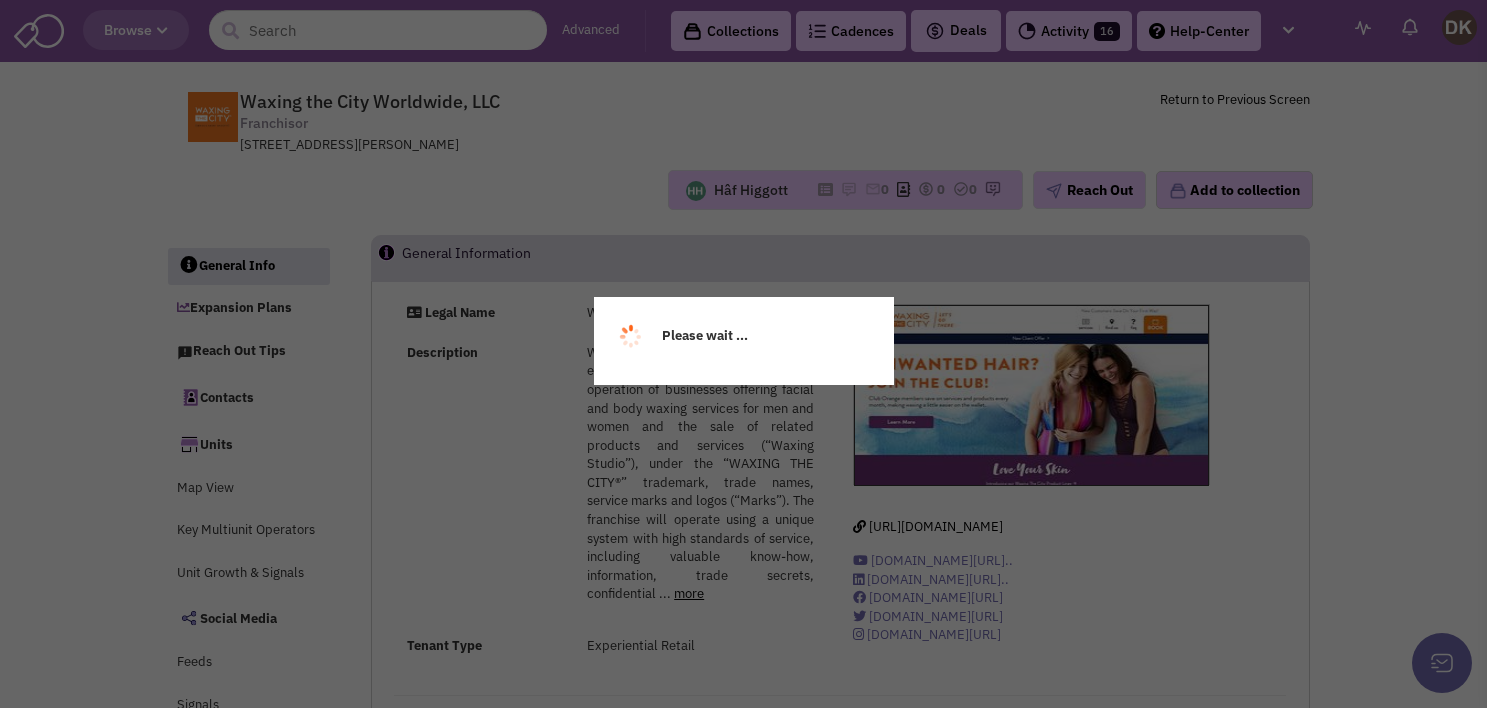 scroll, scrollTop: 0, scrollLeft: 0, axis: both 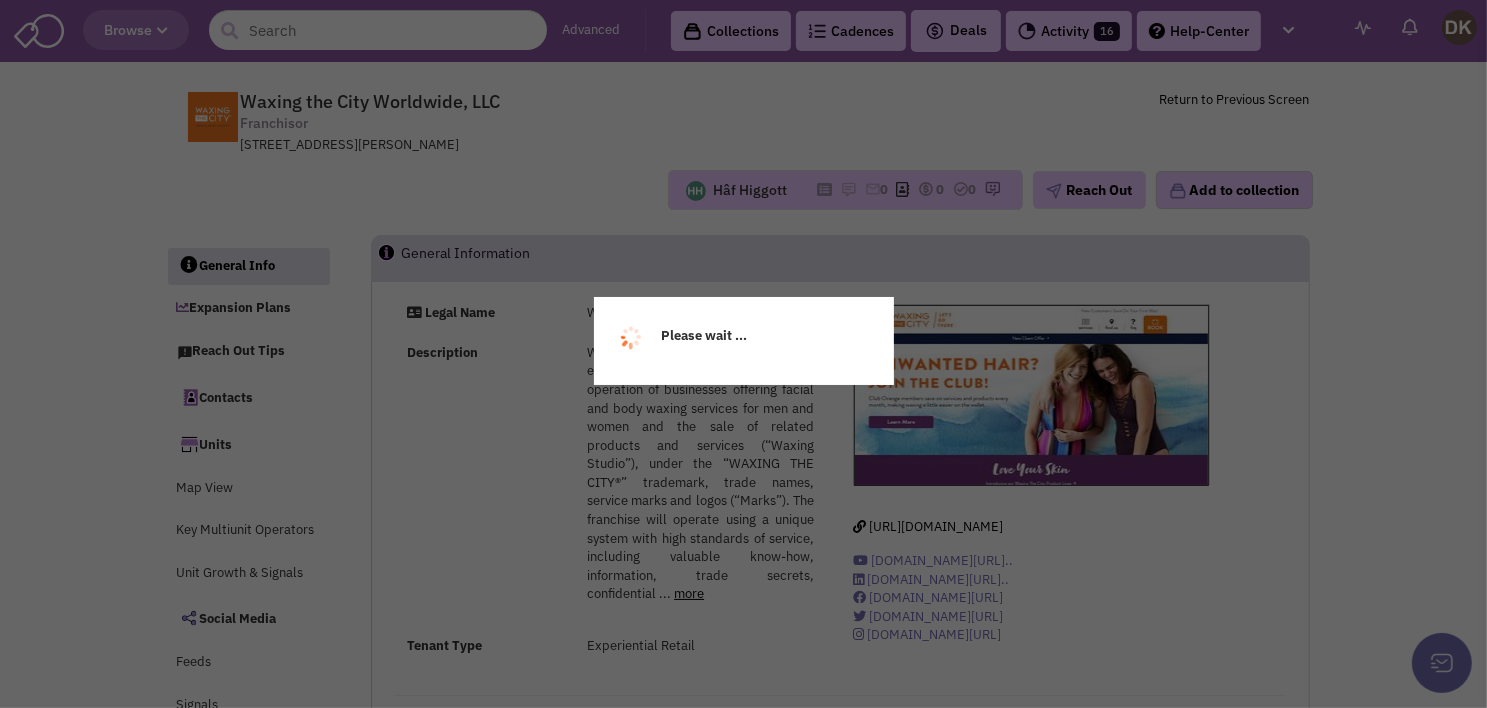 select 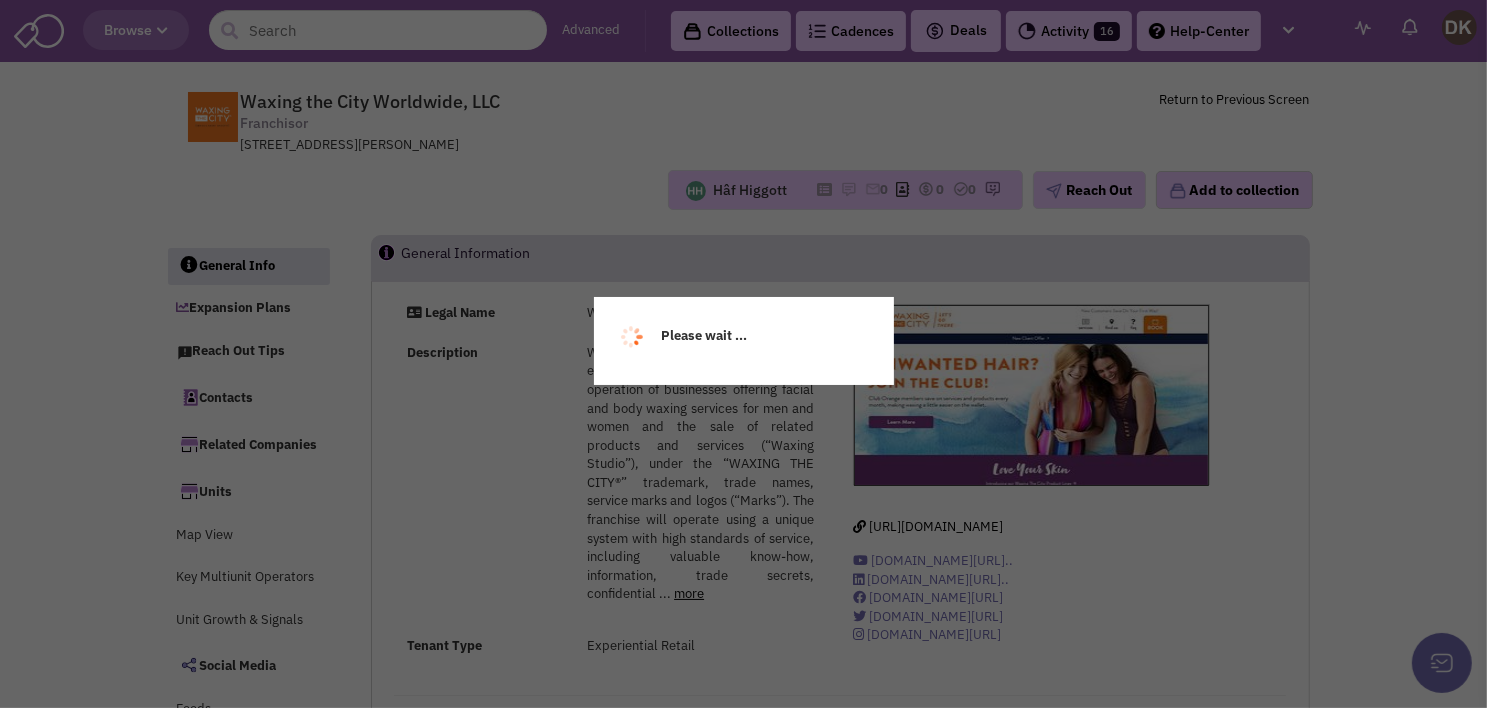 select 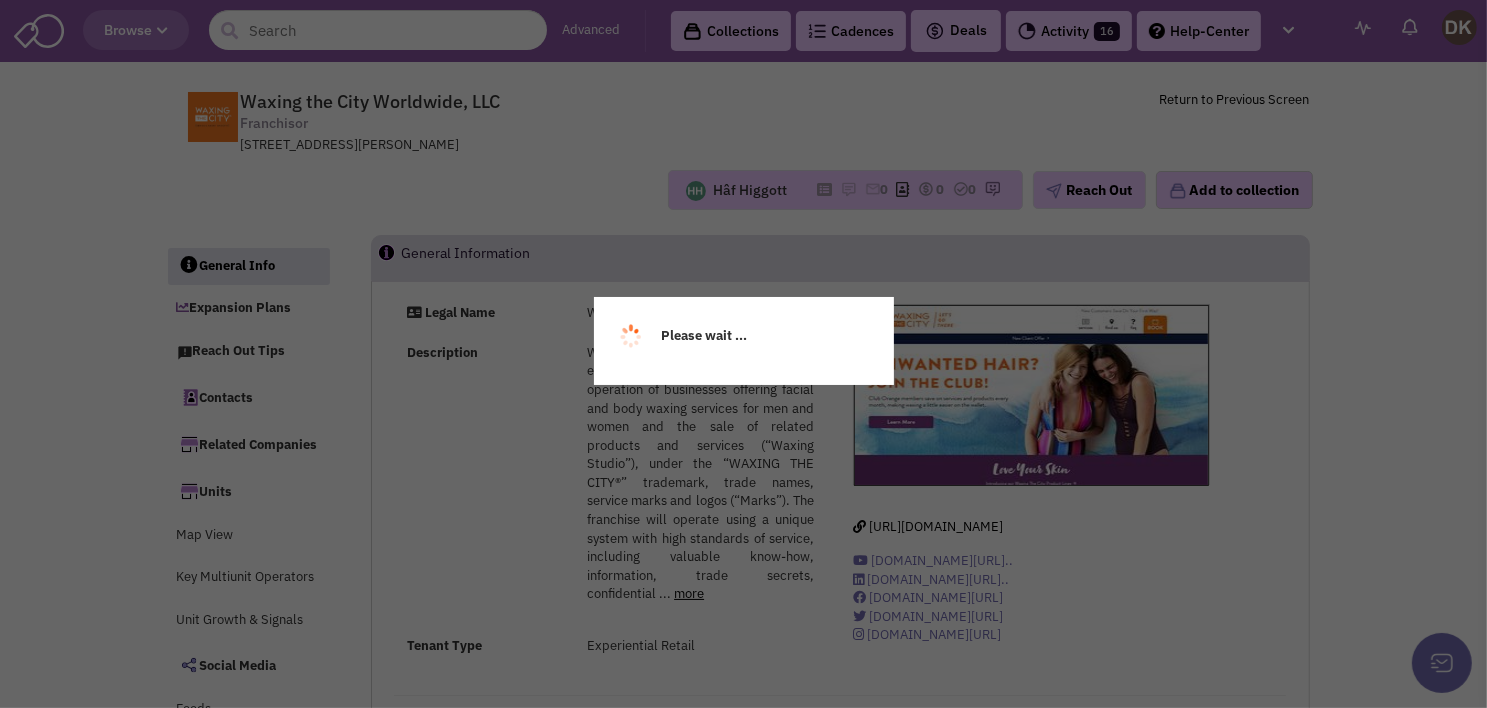 select 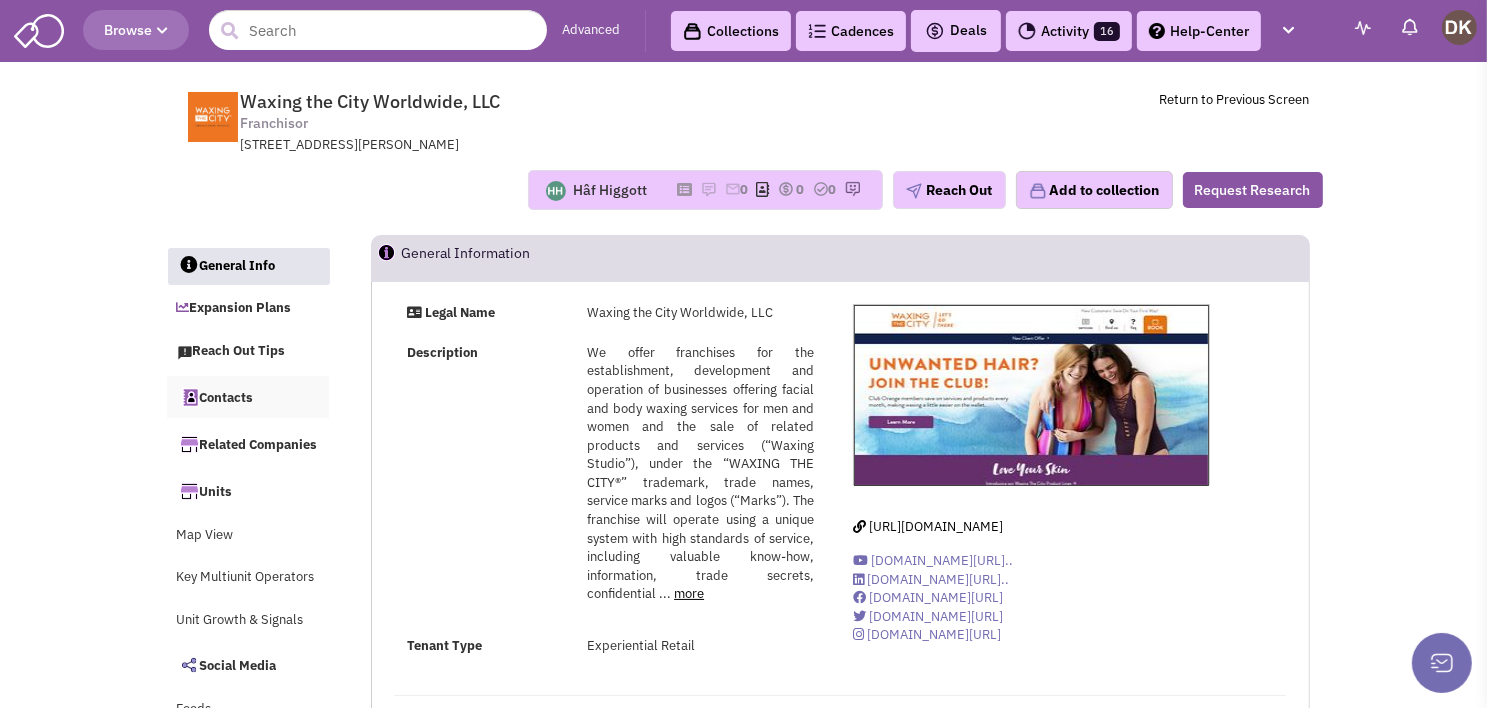 click on "Contacts" at bounding box center (248, 397) 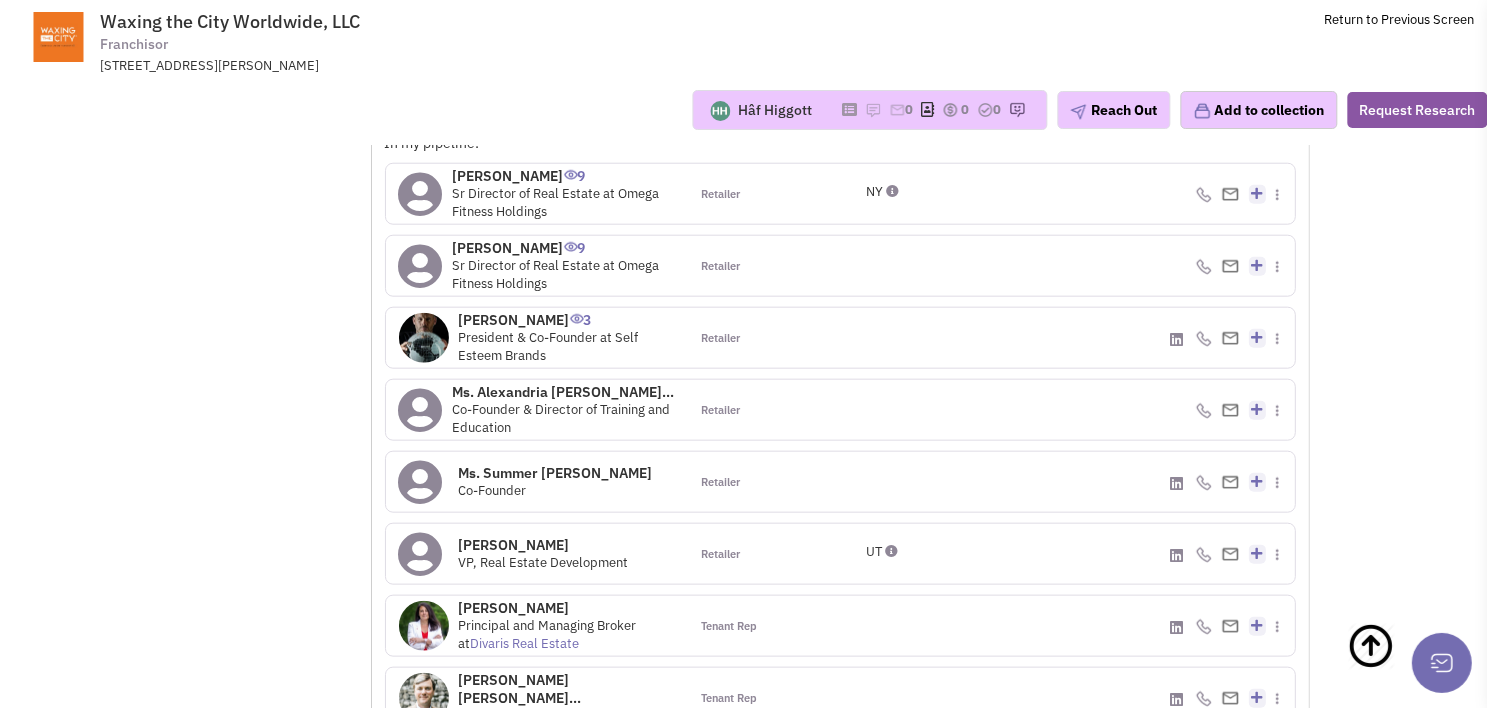 scroll, scrollTop: 1984, scrollLeft: 0, axis: vertical 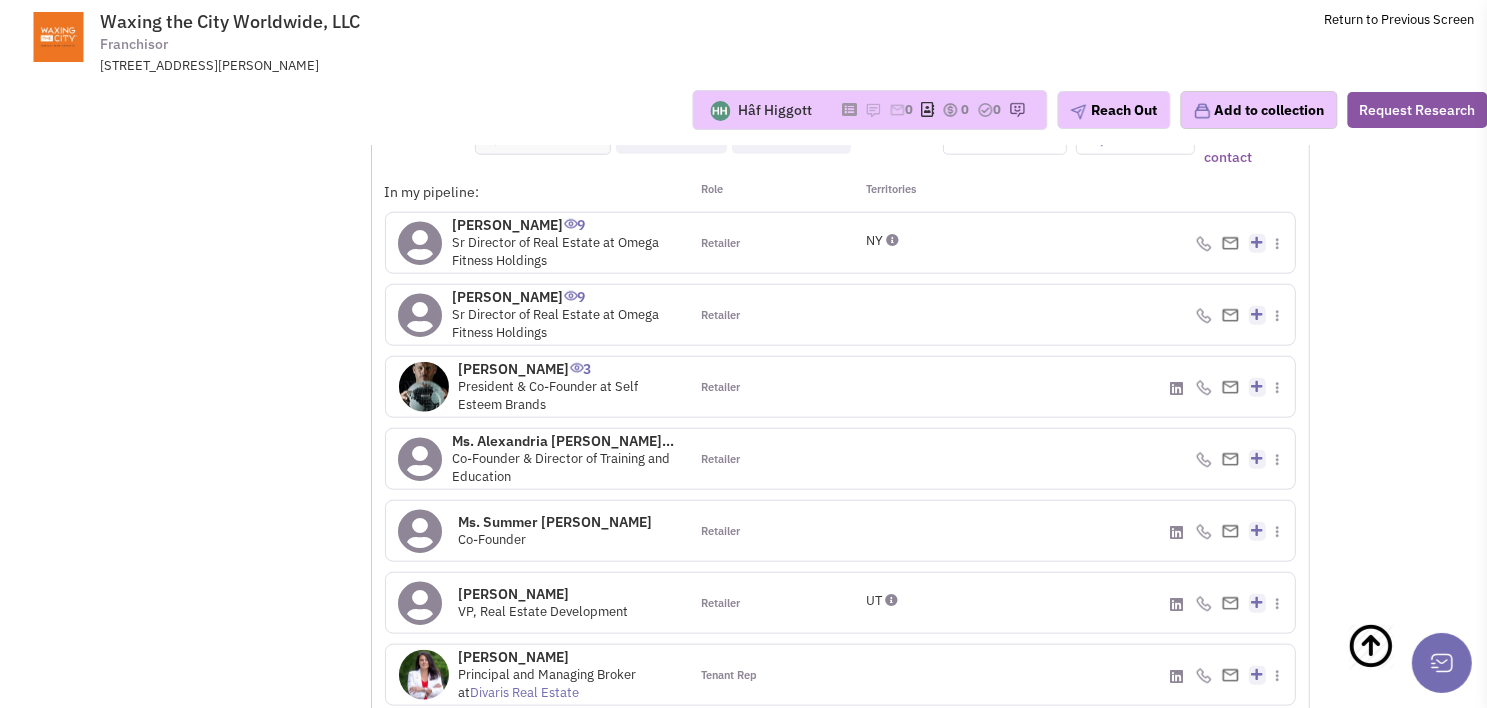 click on "Bob folsom
9" at bounding box center (564, 225) 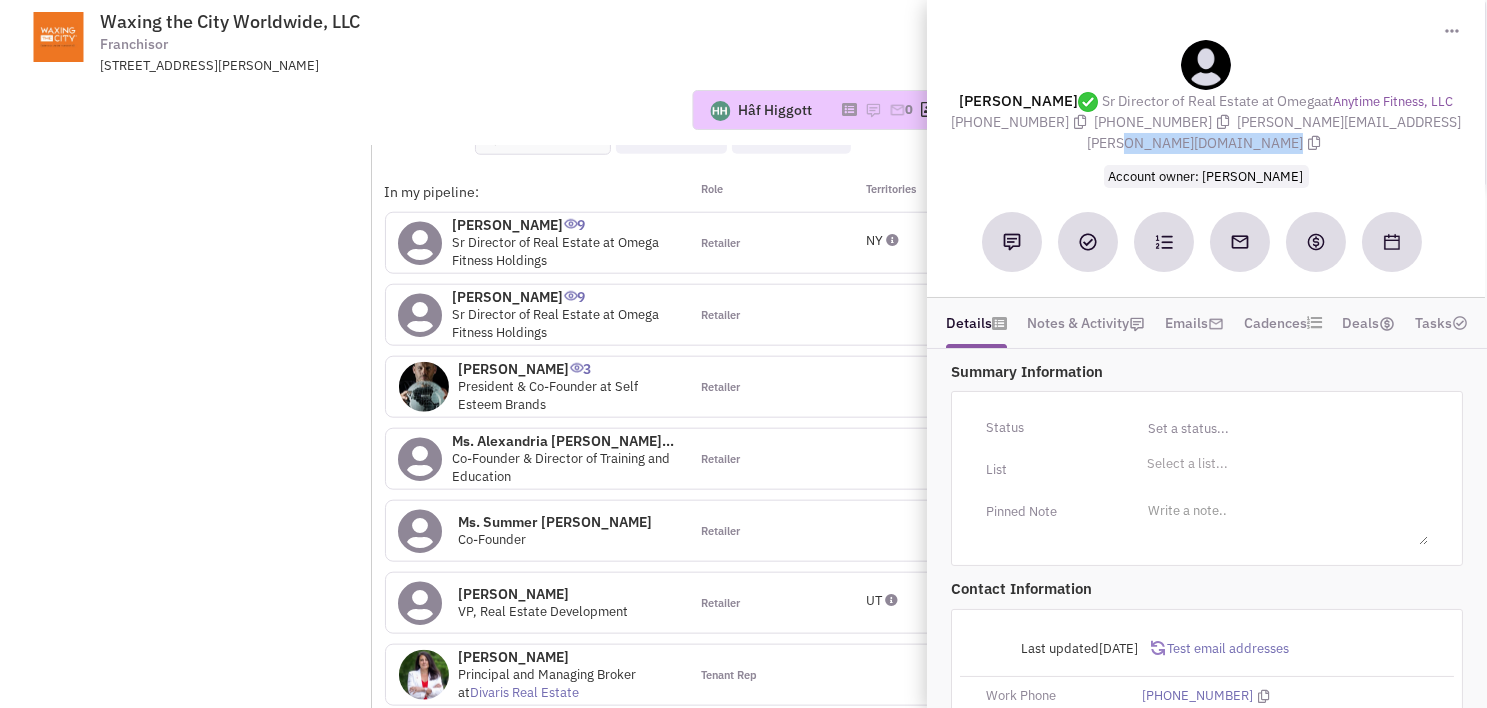 click on "Bob folsom
Sr Director of Real Estate at Omega  at
Anytime Fitness, LLC
(651) 343-8904
(651) 438-5167
bob.folsom@omegafitnessholdings.com
Account owner: Hâf Higgott" at bounding box center [1206, 113] 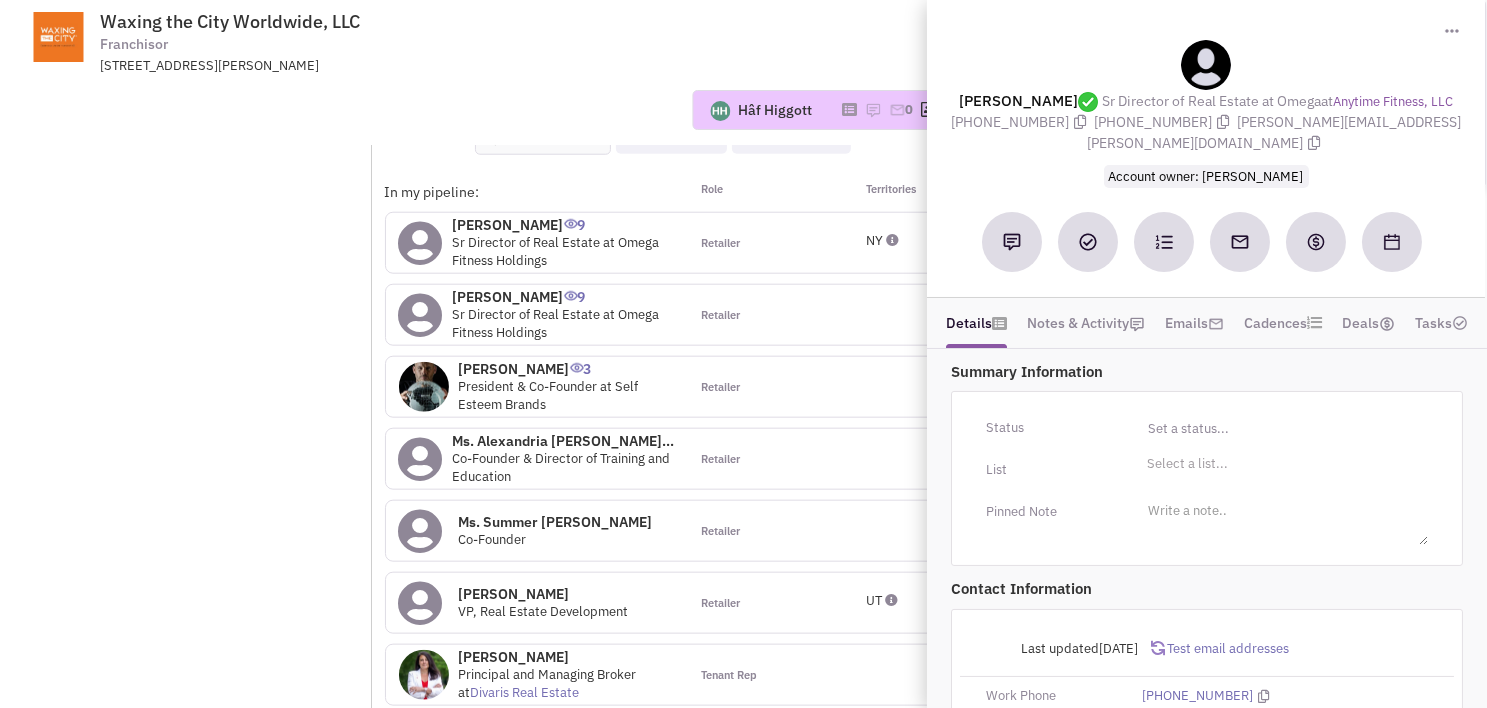 click on "Waxing the City Worldwide, LLC     Franchisor
111 Weir Drive, Woodbury, MN, 55125
Return to Previous Screen" at bounding box center [797, 37] 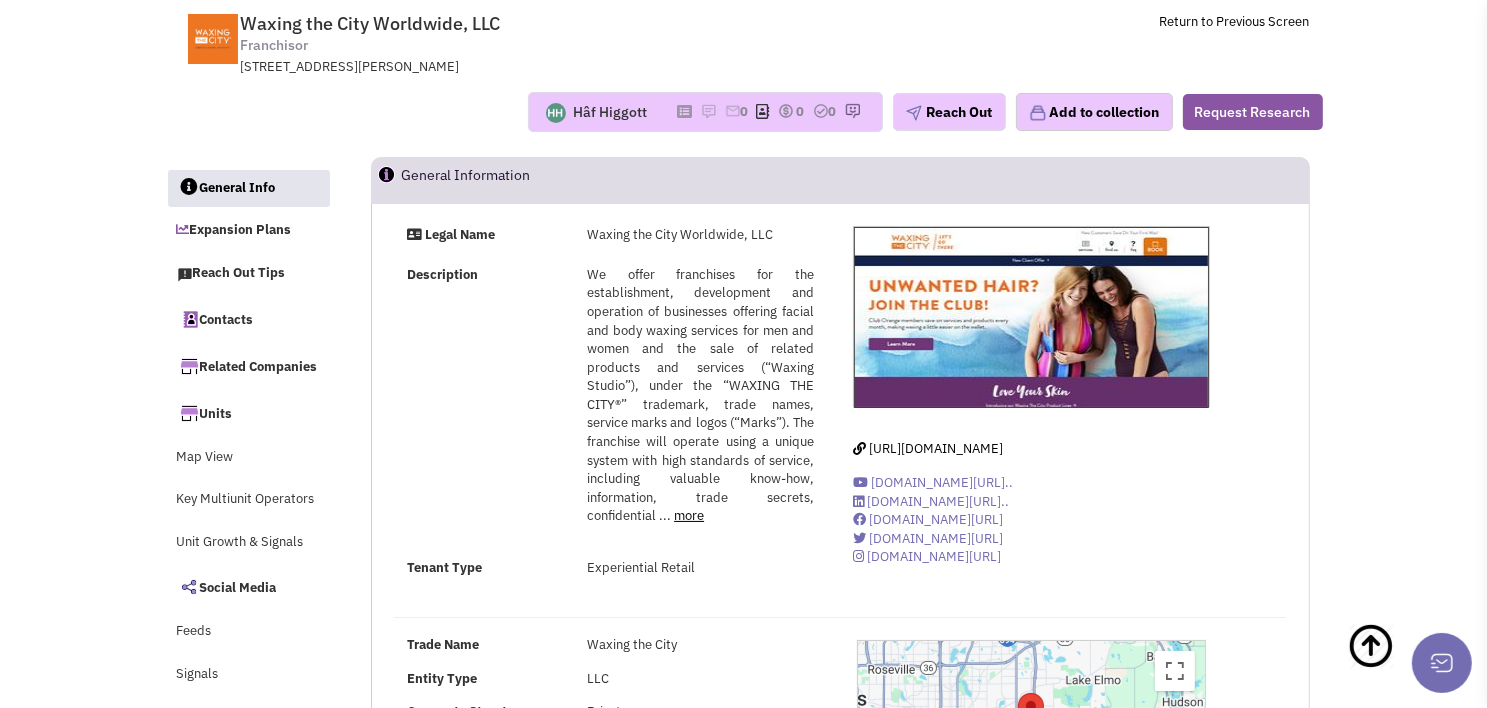 scroll, scrollTop: 0, scrollLeft: 0, axis: both 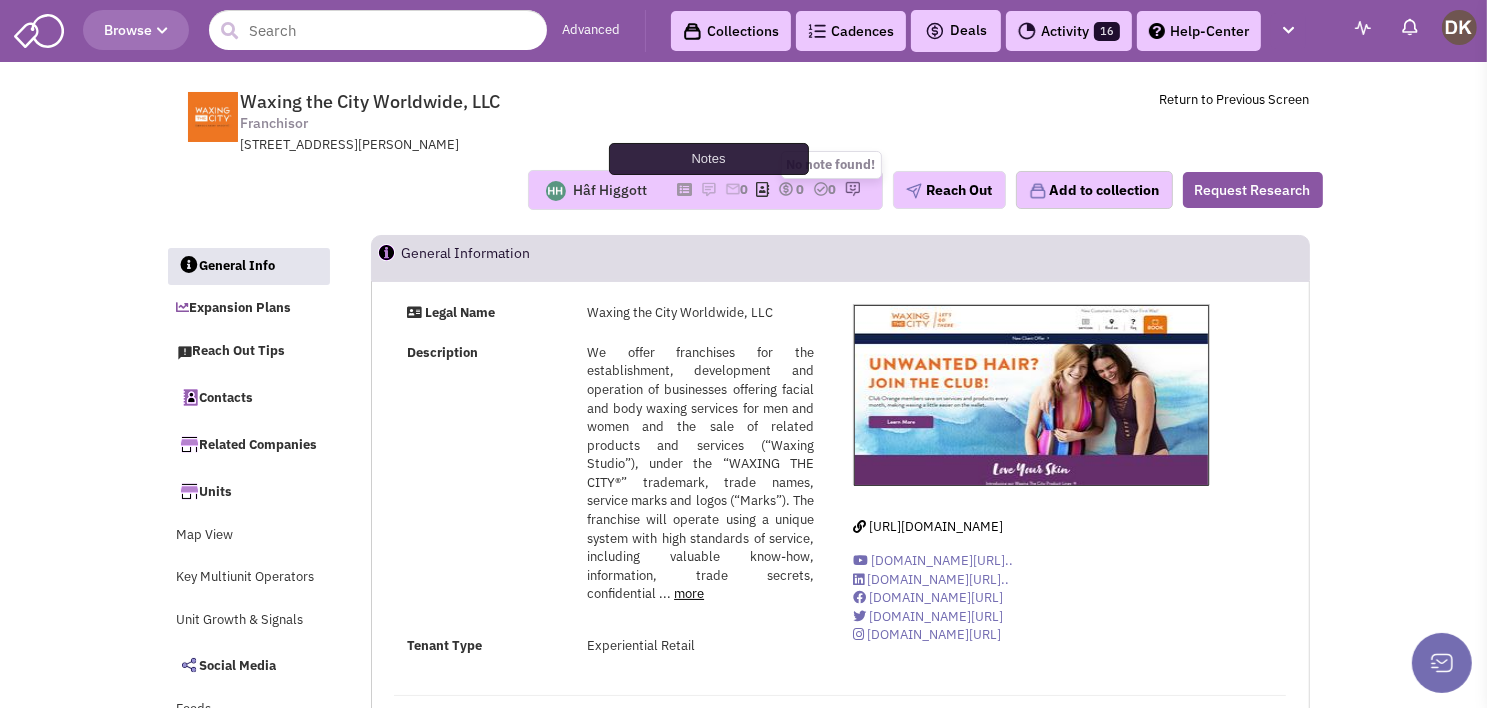 click at bounding box center [709, 189] 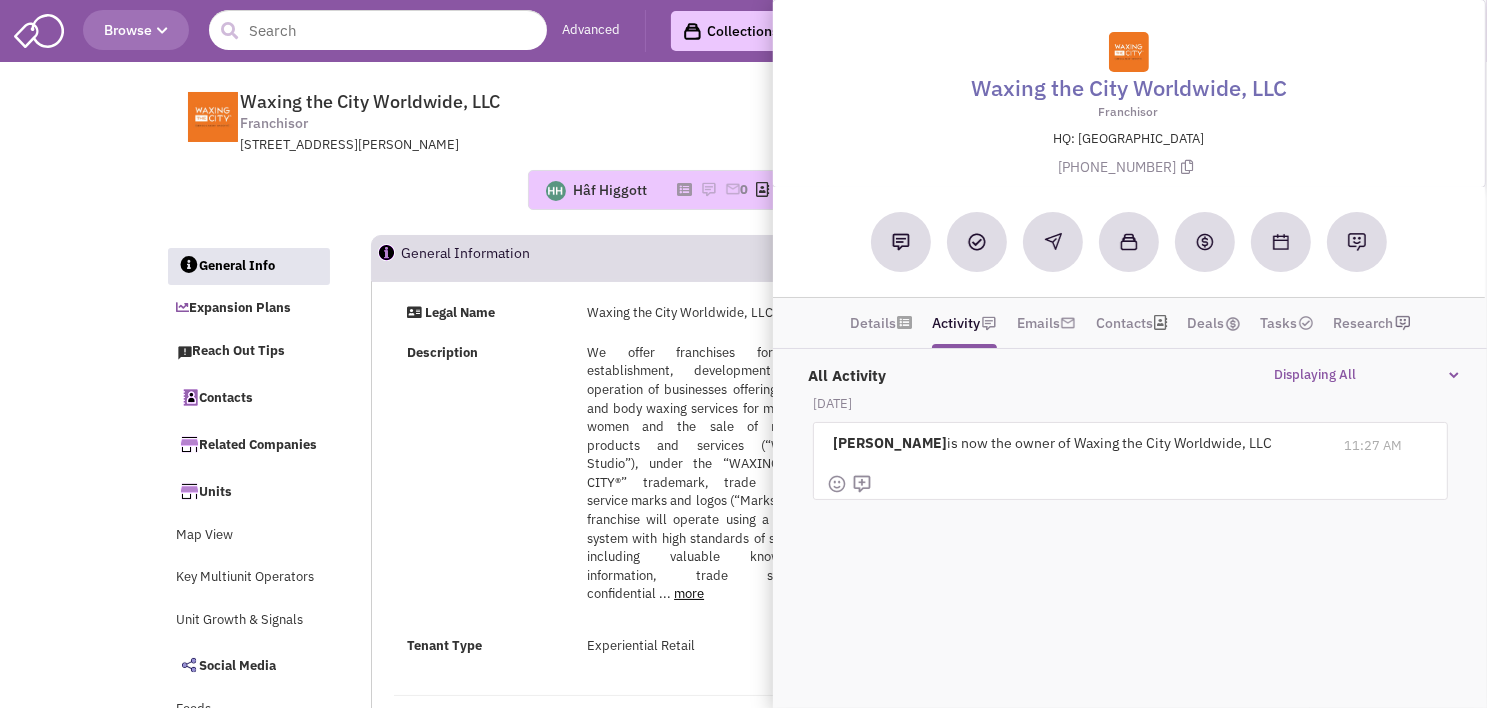 click on "Hâf Higgott
No note found!
0
0
0
Reach Out
Add to collection" at bounding box center (744, 190) 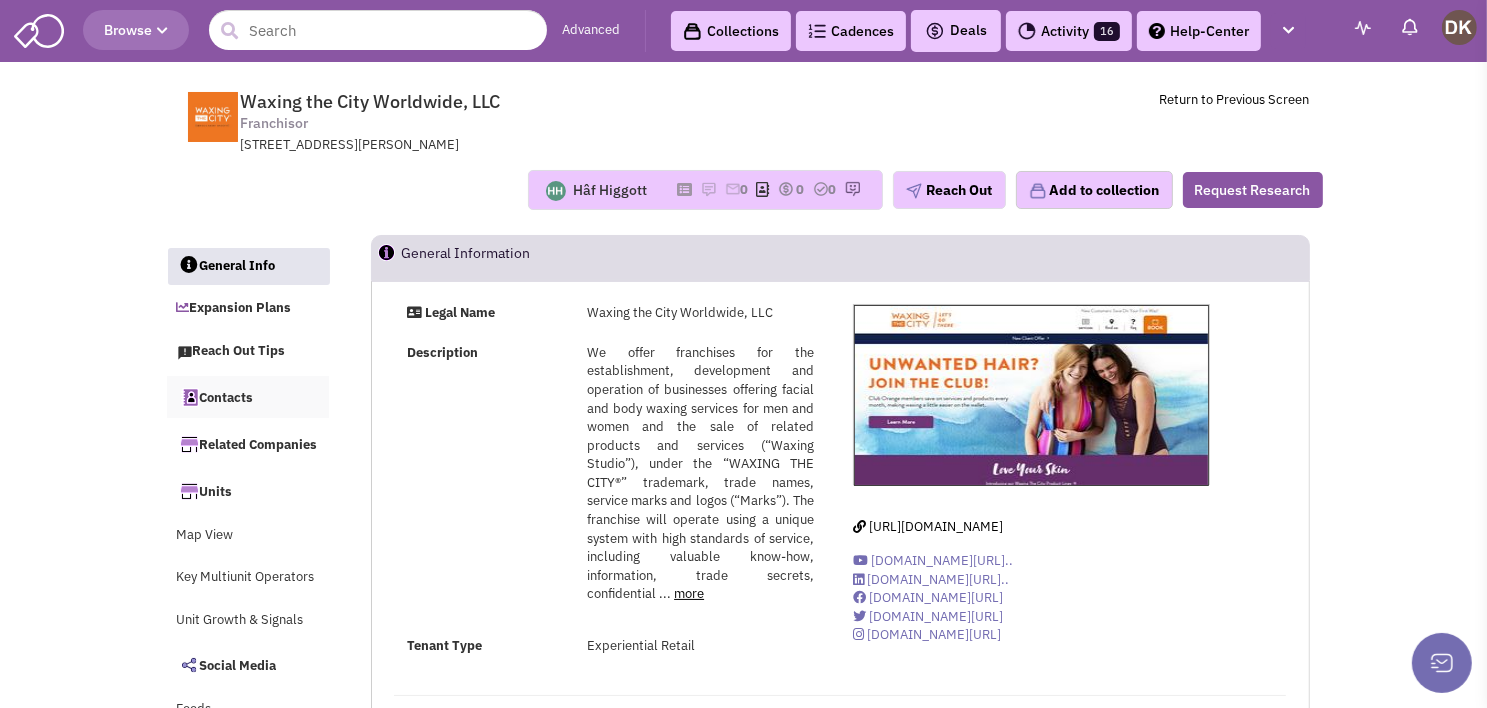 click on "Contacts" at bounding box center [248, 397] 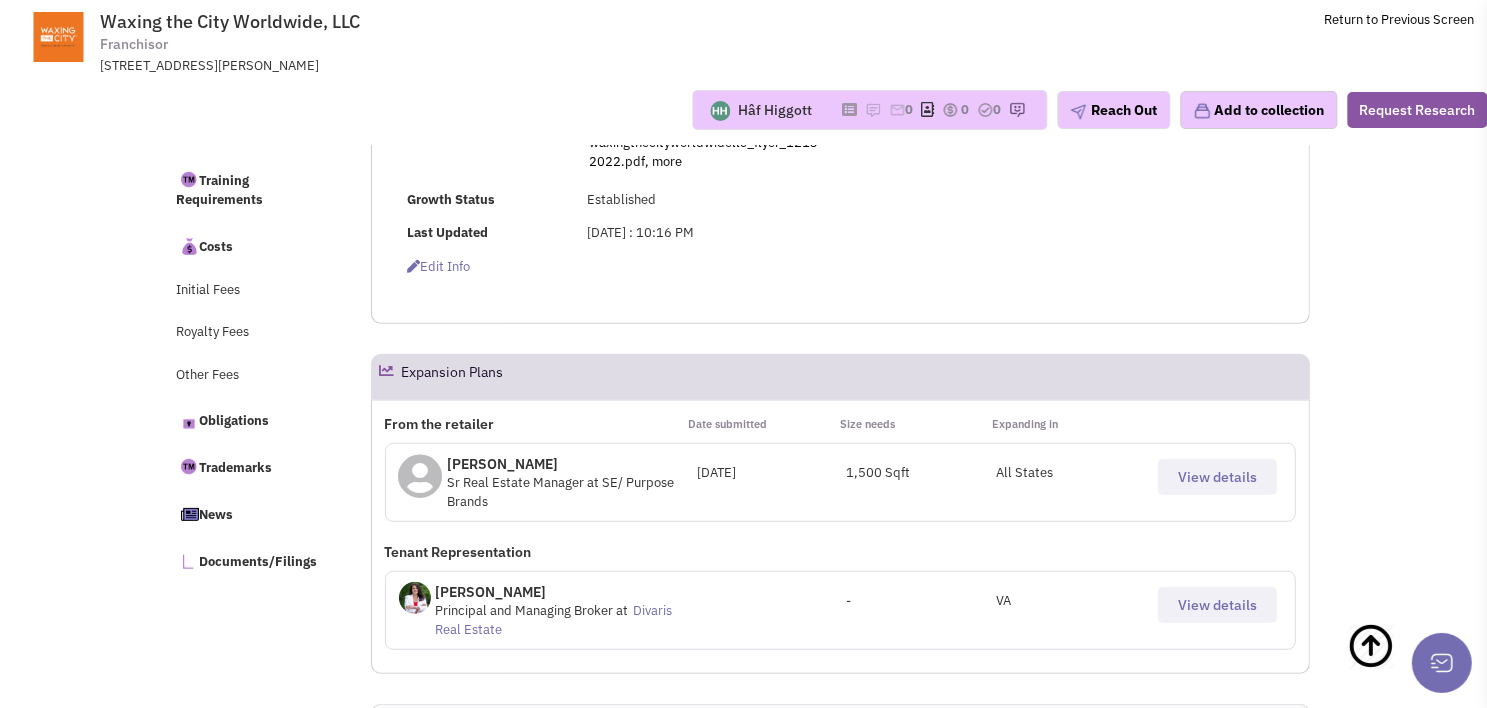 scroll, scrollTop: 900, scrollLeft: 0, axis: vertical 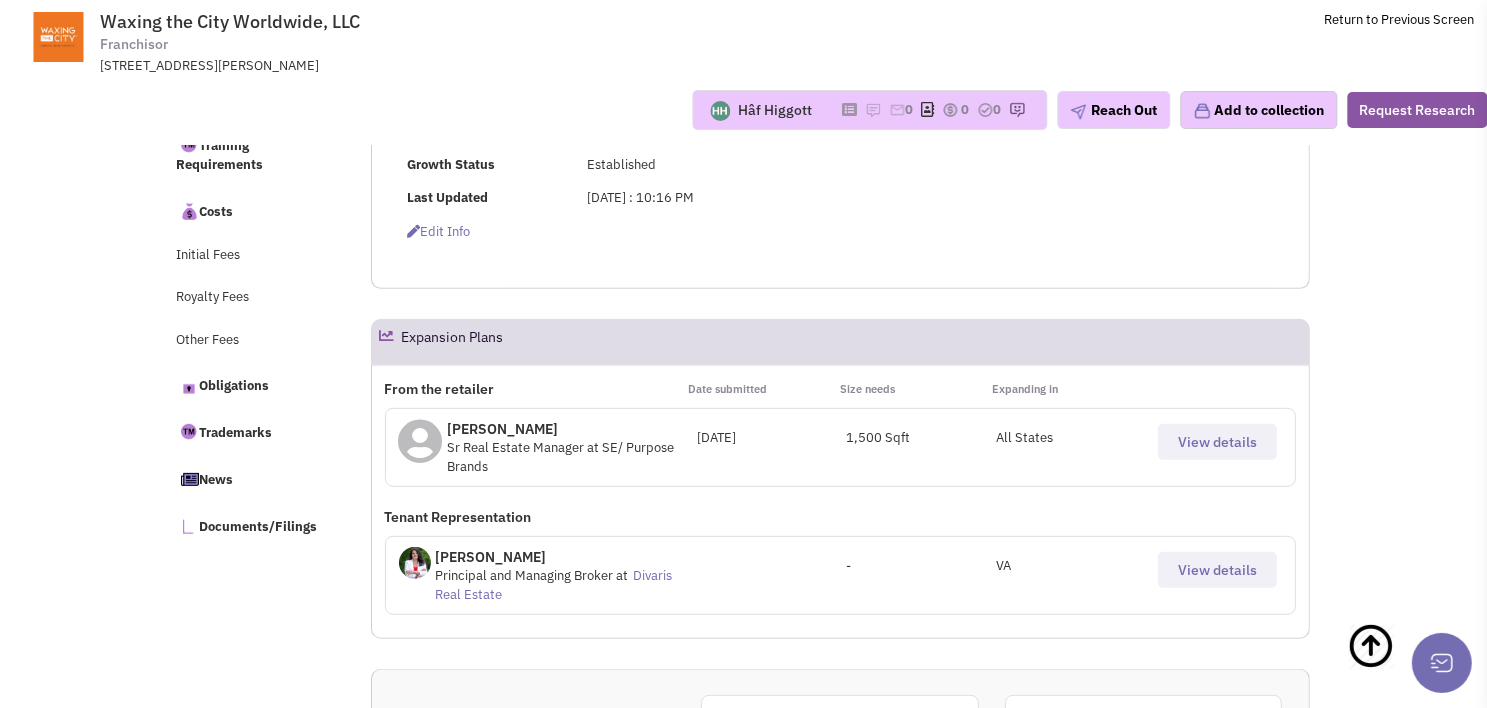 click on "View details" at bounding box center (1217, 442) 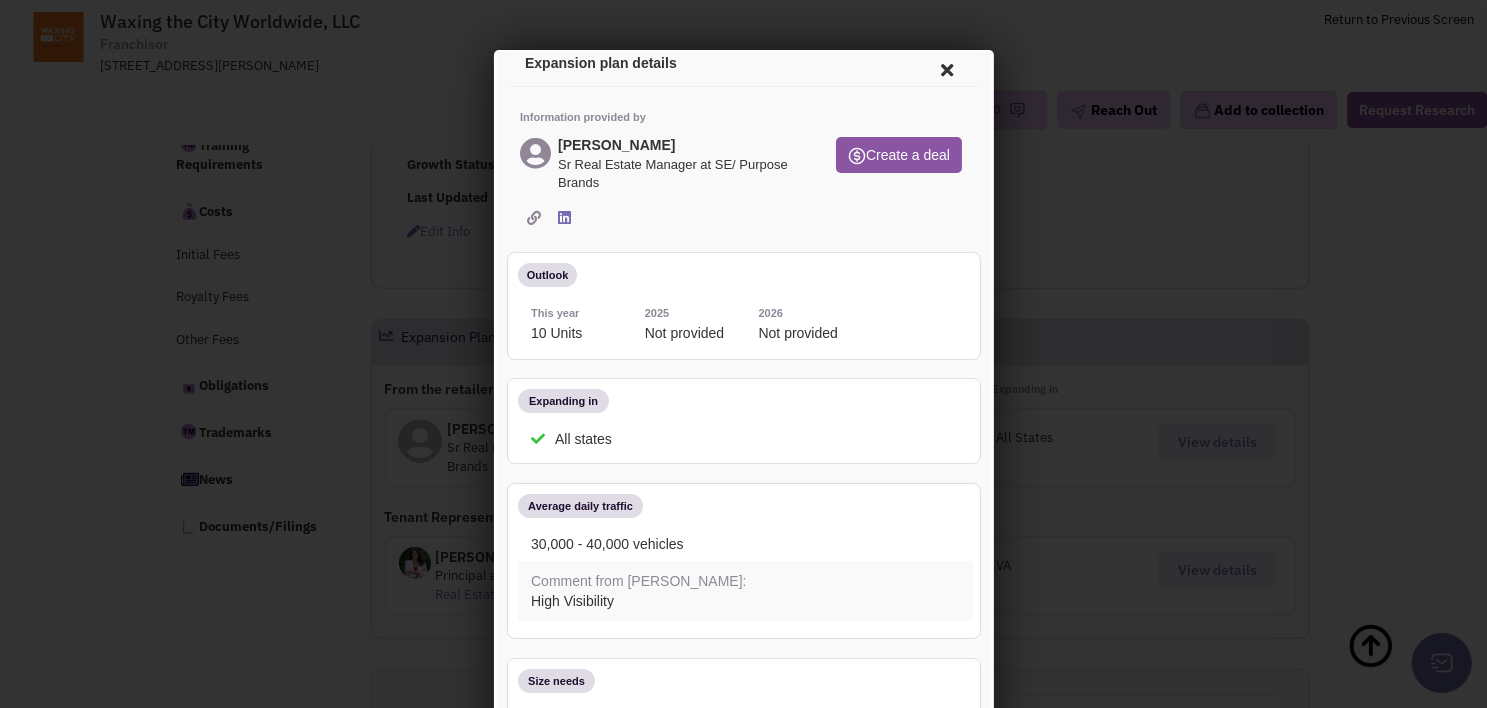 scroll, scrollTop: 0, scrollLeft: 0, axis: both 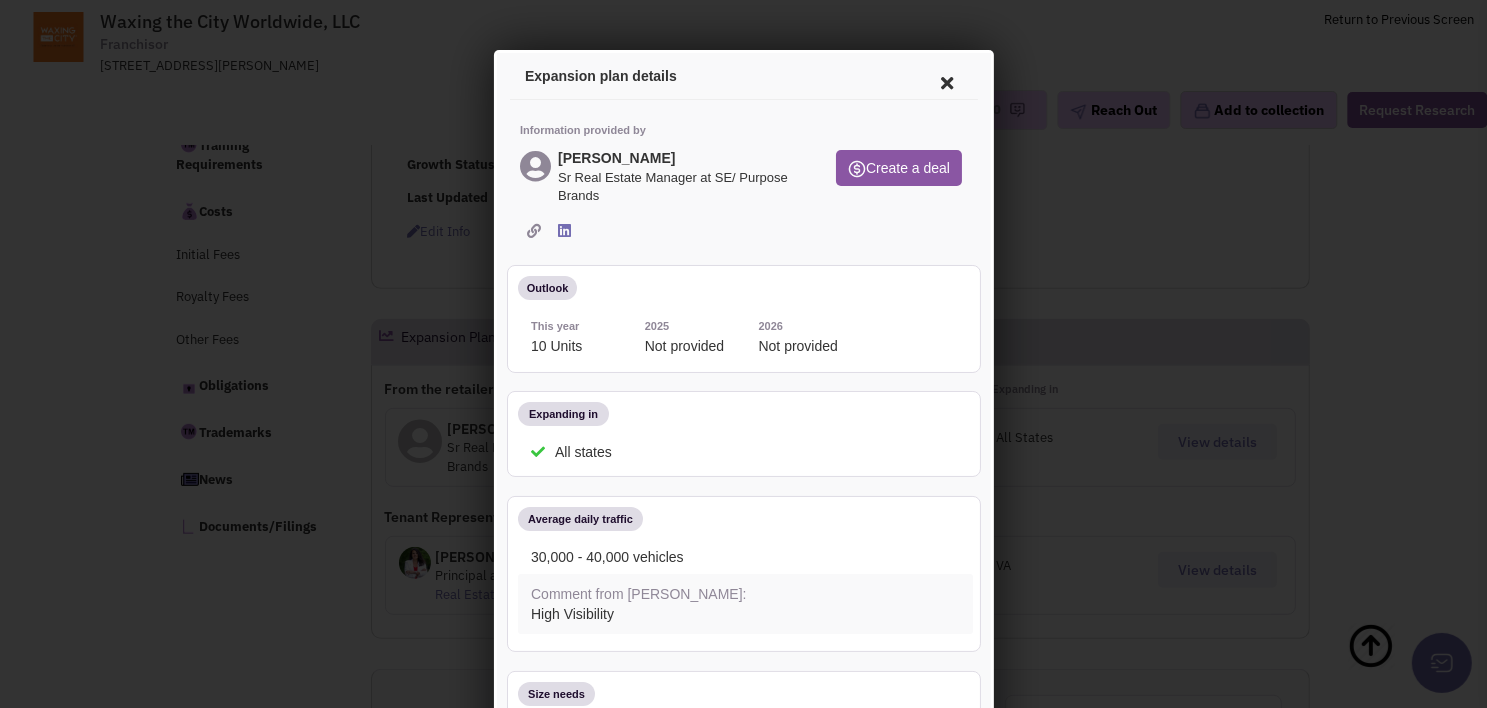 click at bounding box center (943, 80) 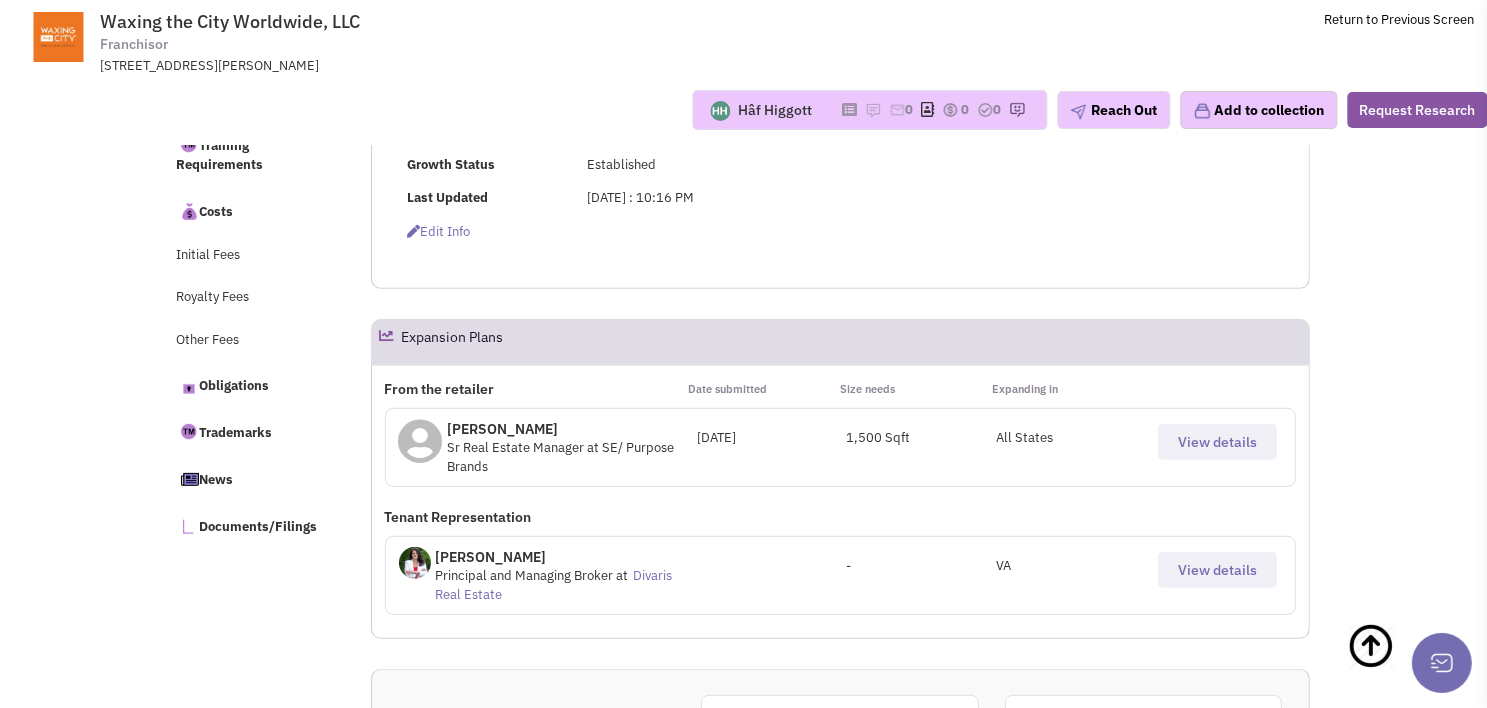 click on "Beckie Schultz" at bounding box center [573, 429] 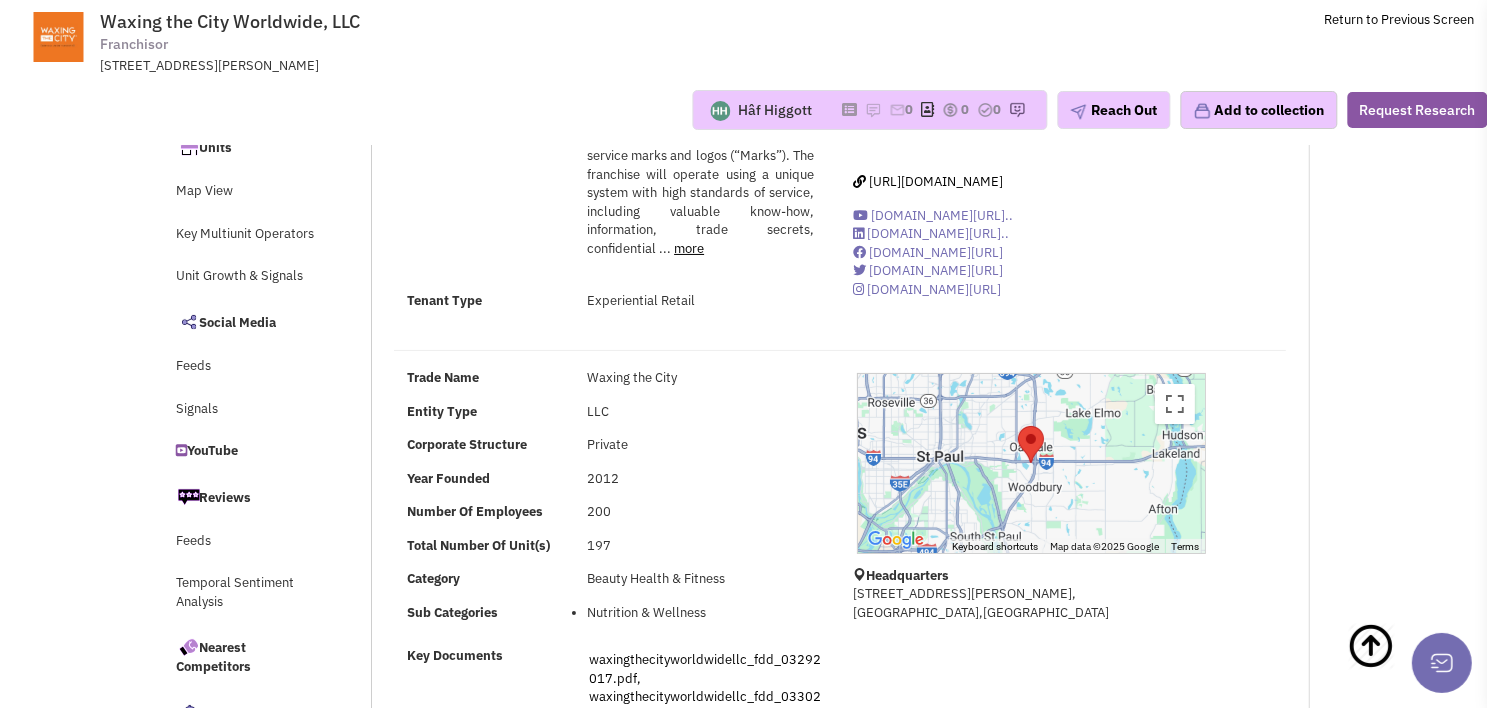 scroll, scrollTop: 0, scrollLeft: 0, axis: both 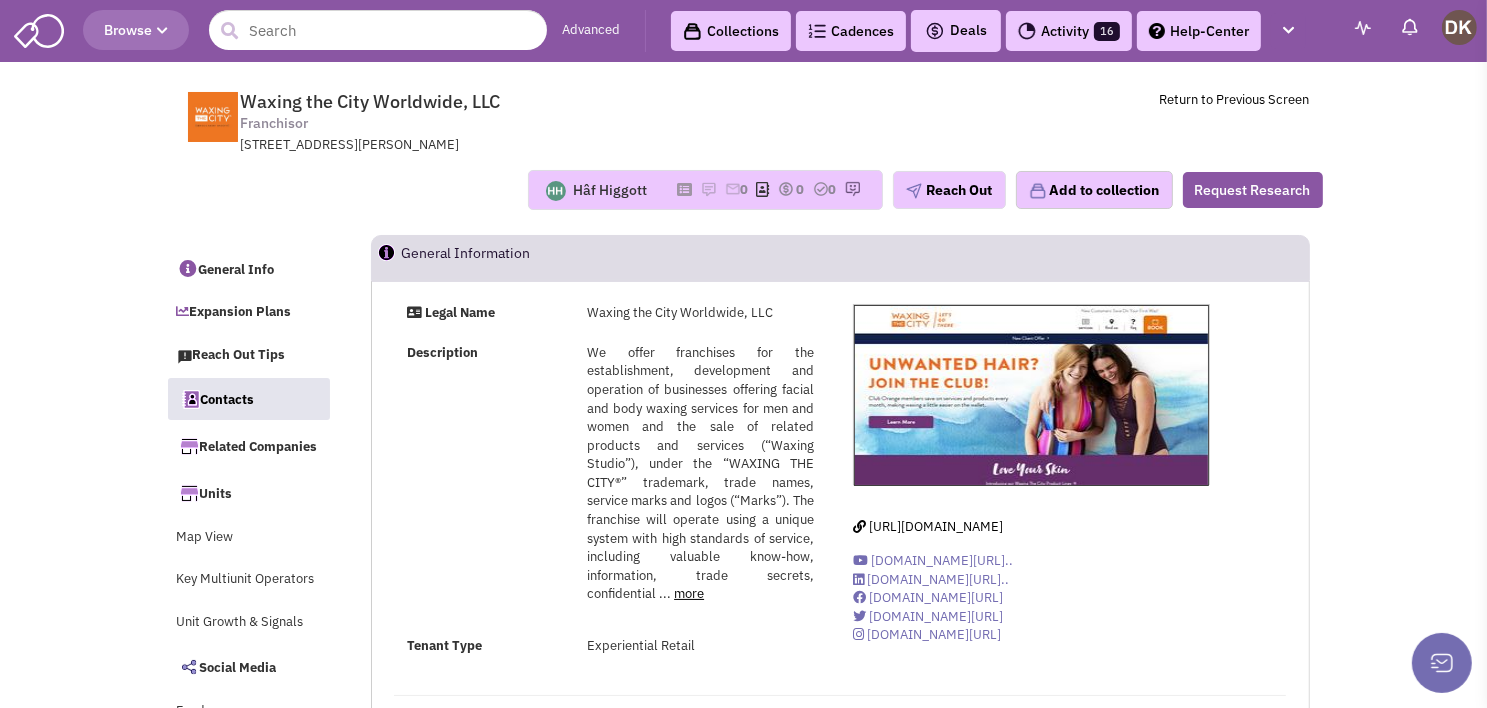 click on "Contacts" at bounding box center (249, 399) 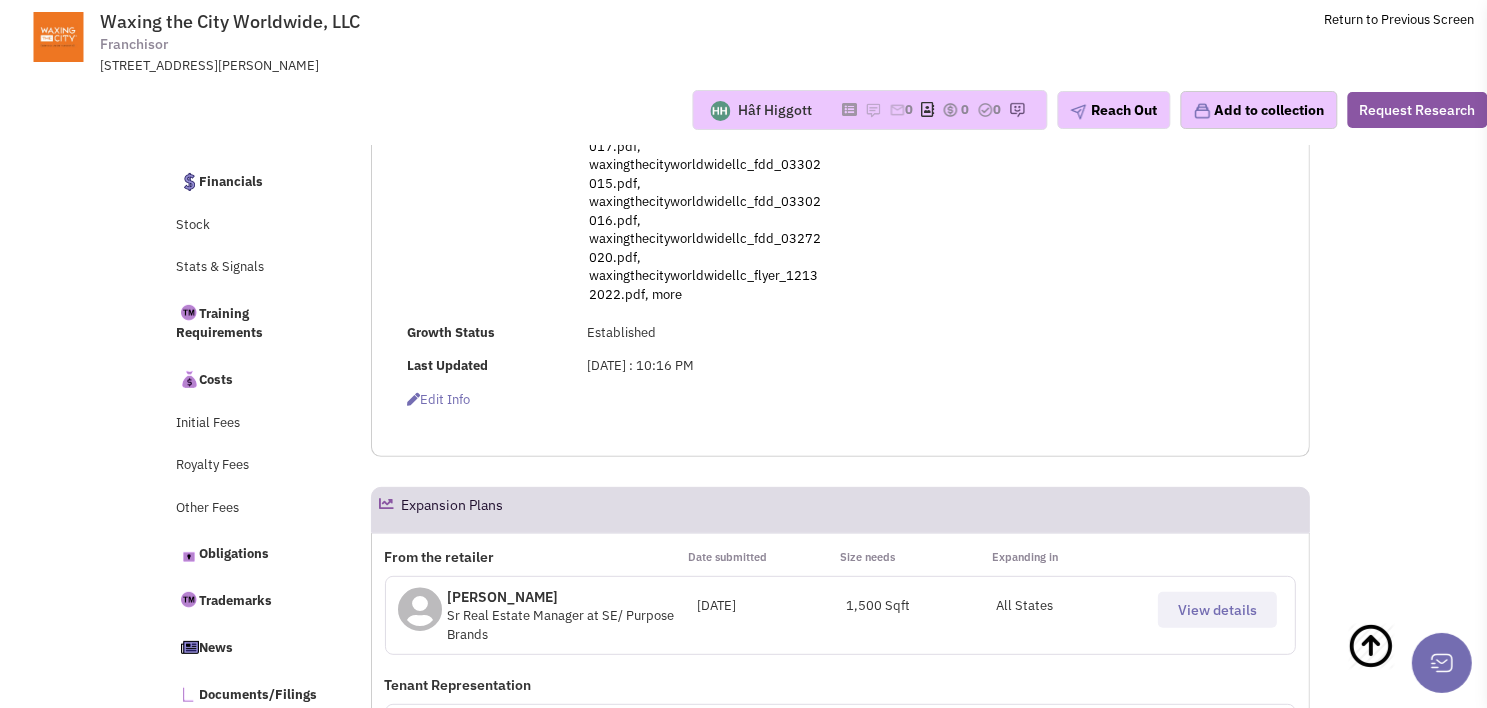 scroll, scrollTop: 684, scrollLeft: 0, axis: vertical 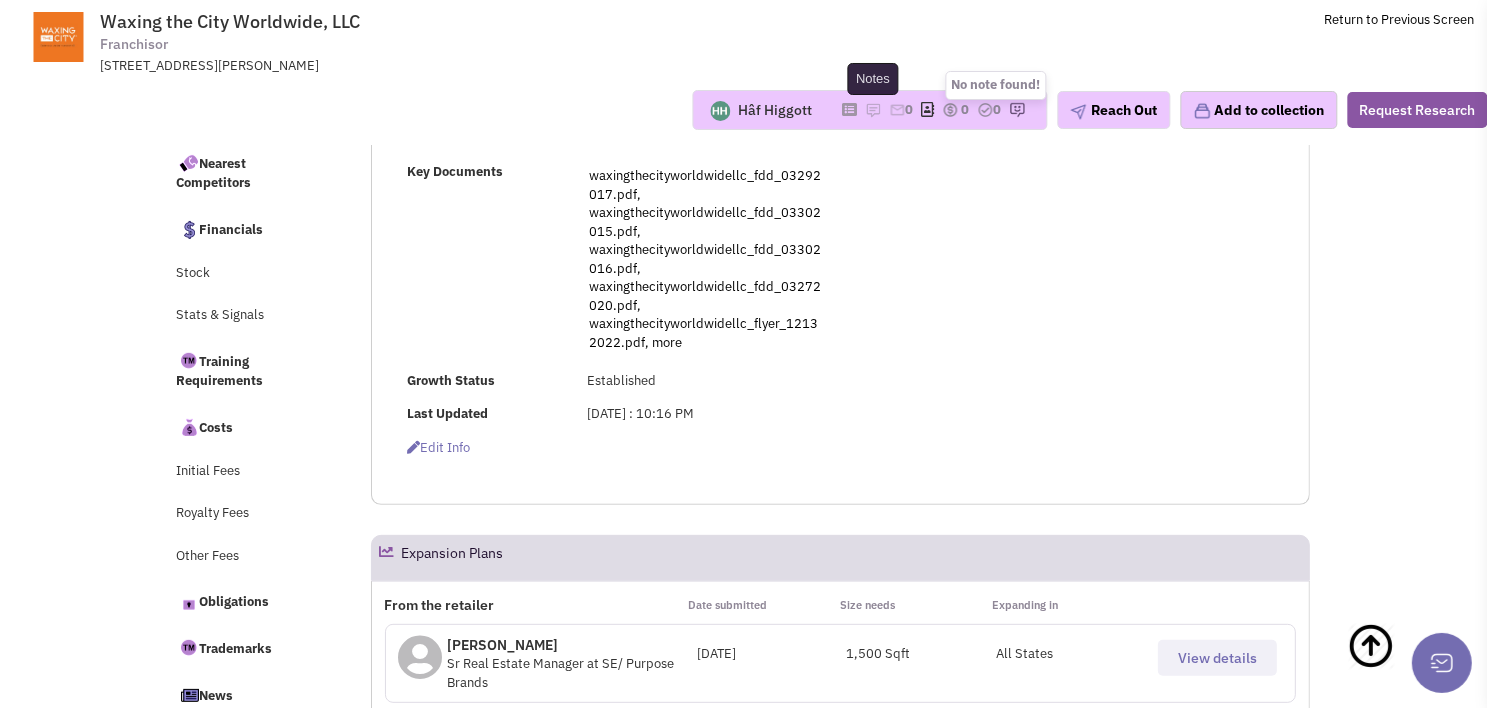 click at bounding box center [873, 110] 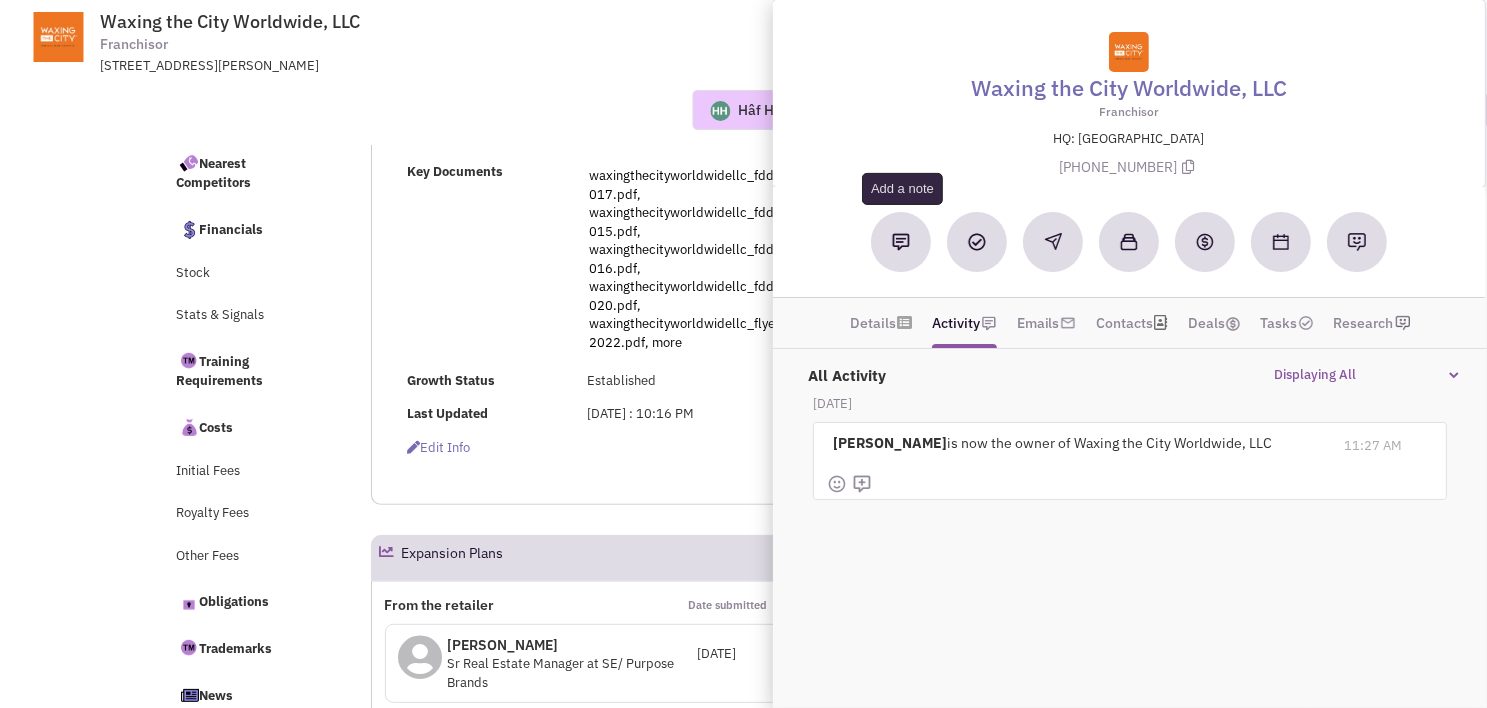 click at bounding box center [901, 242] 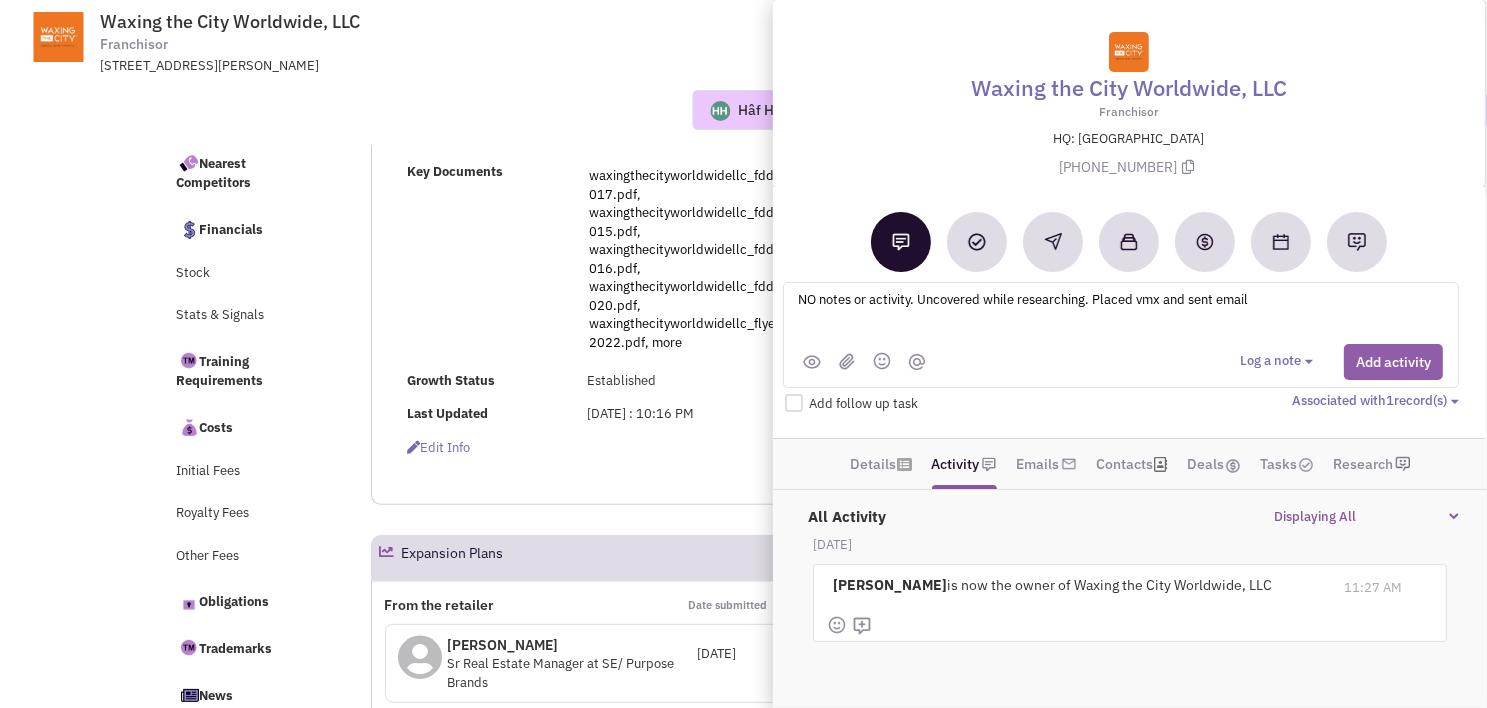 type on "NO notes or activity. Uncovered while researching. Placed vmx and sent email" 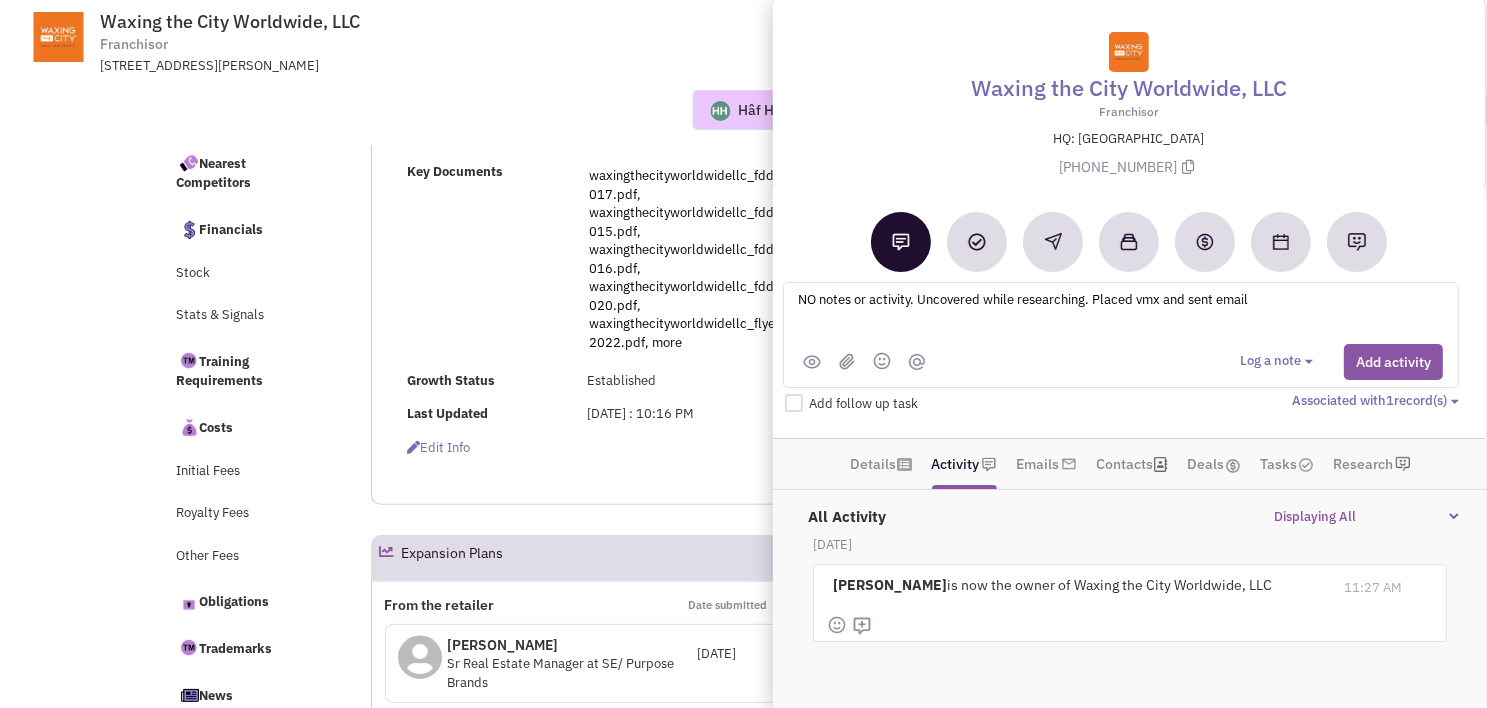 click on "Add activity" at bounding box center (1393, 362) 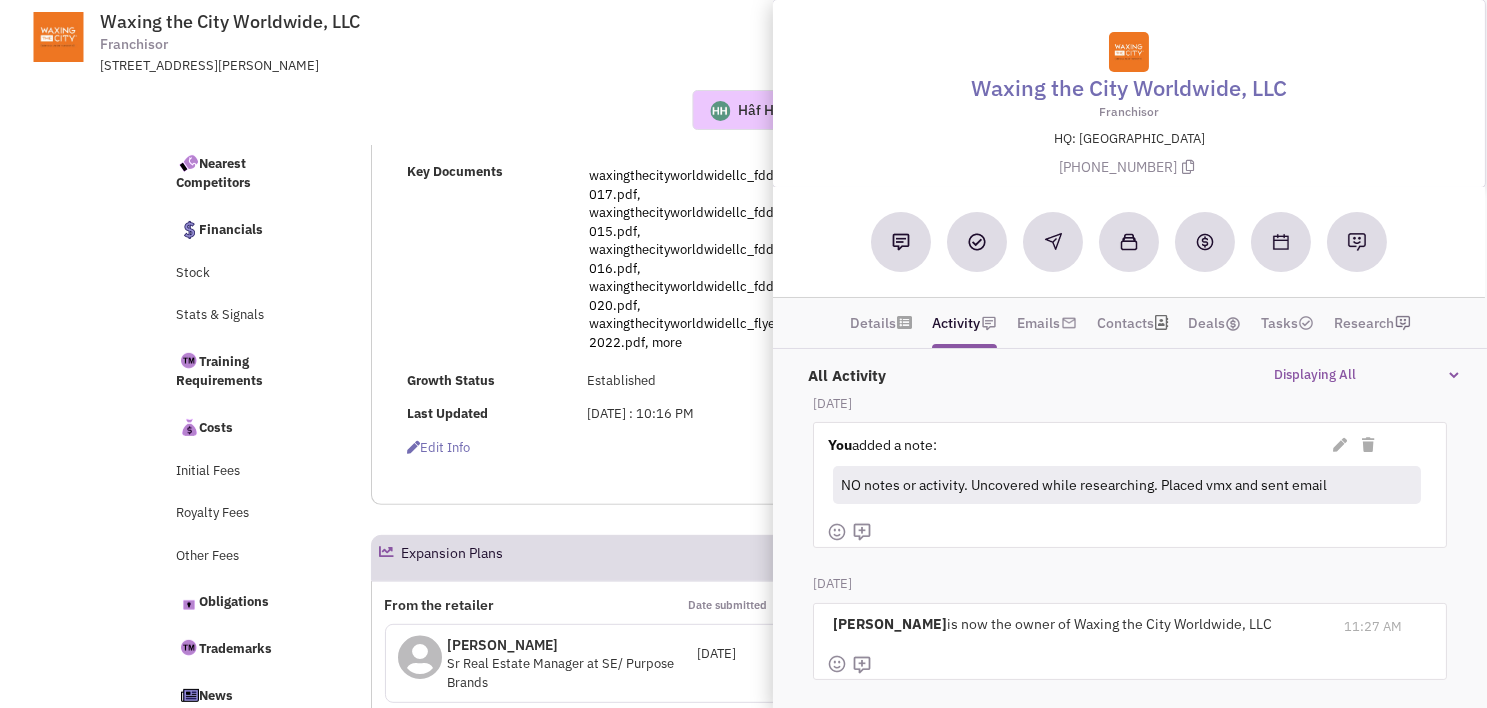 click on "Hâf Higgott
No note found!
0
0
0
Reach Out
Add to collection" at bounding box center (743, 110) 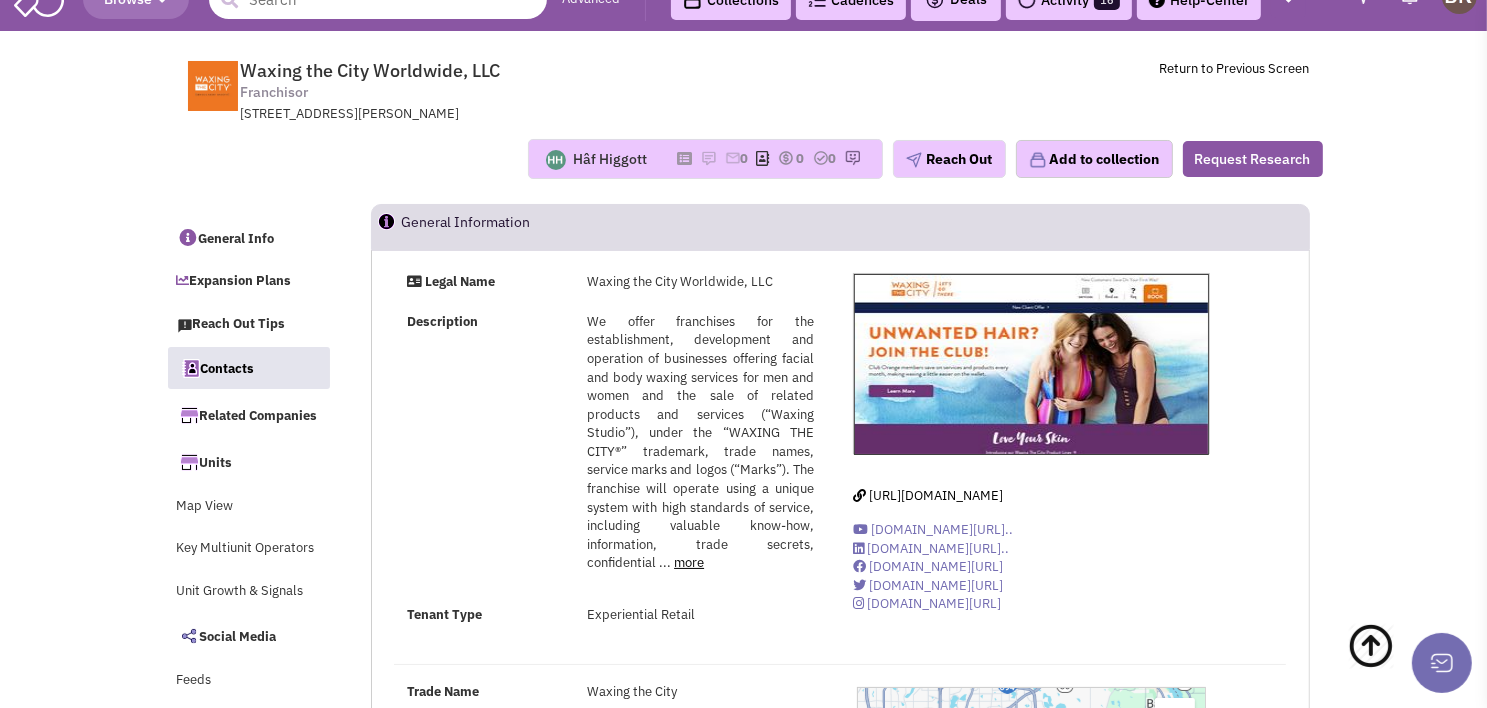scroll, scrollTop: 0, scrollLeft: 0, axis: both 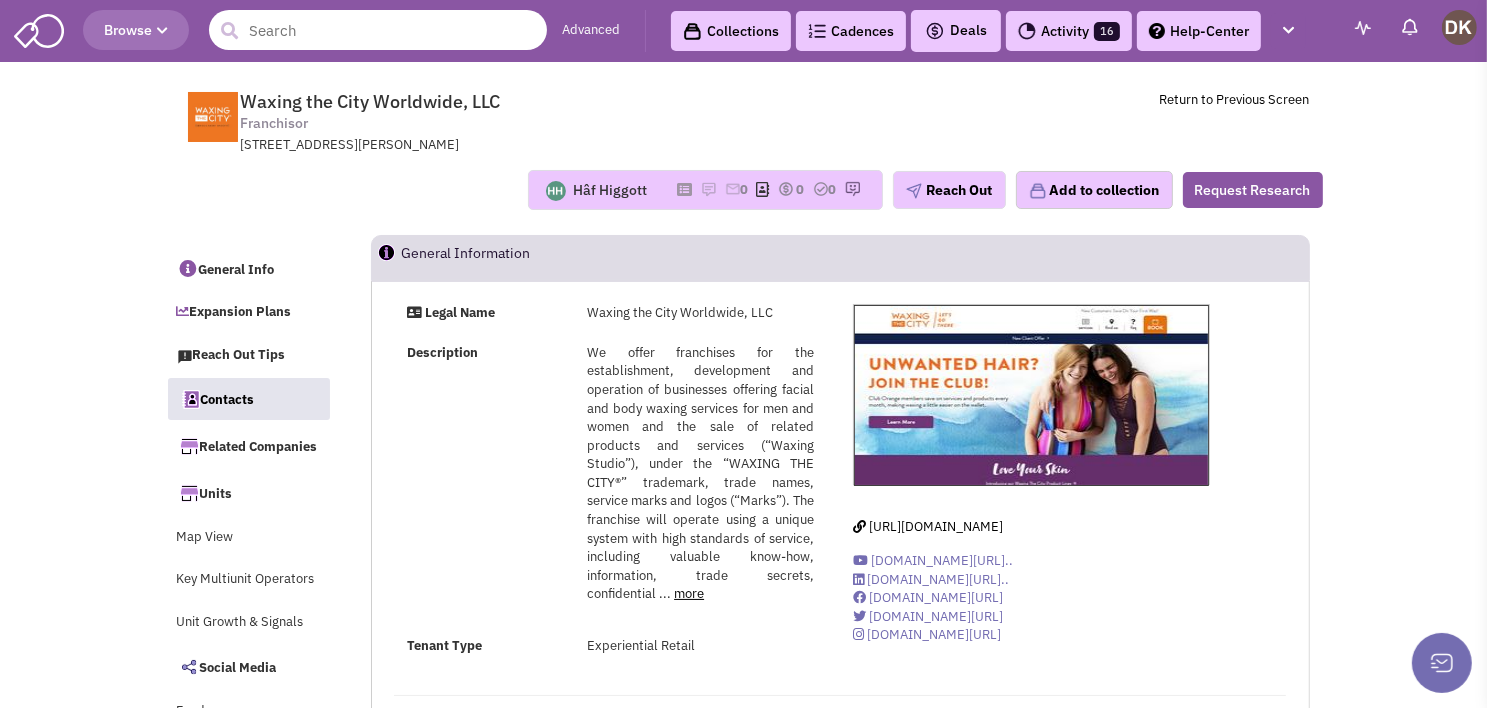 click at bounding box center (378, 30) 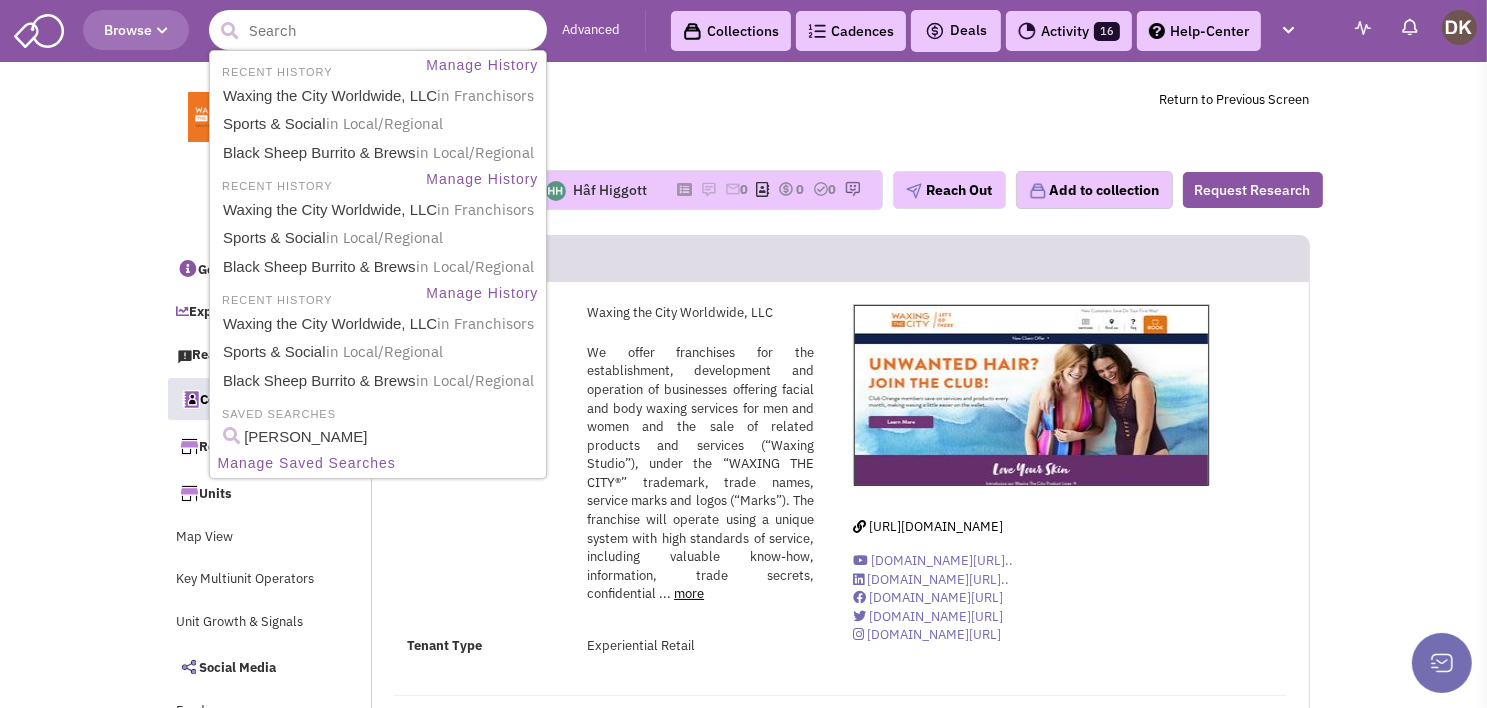 paste on "HealthSource Chiropractic" 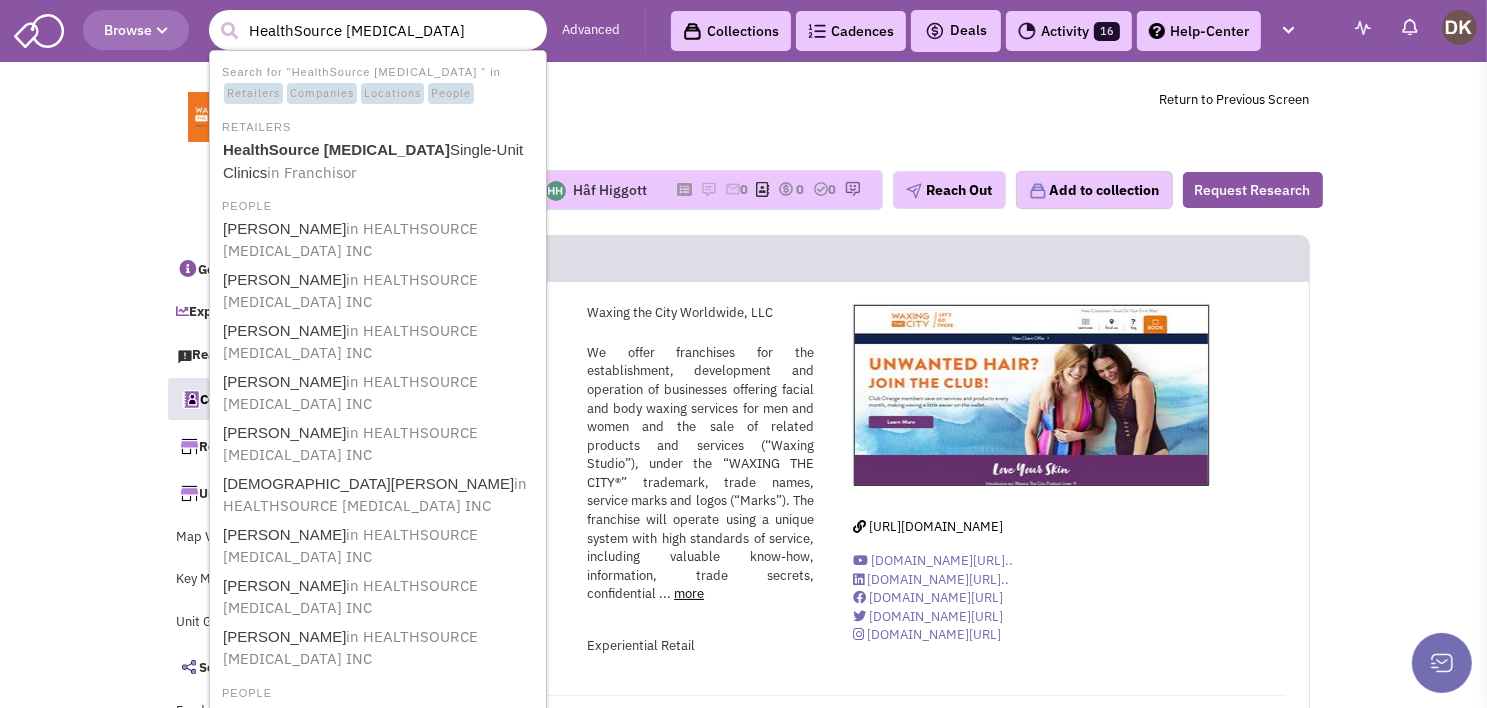 type on "HealthSource Chiropractic" 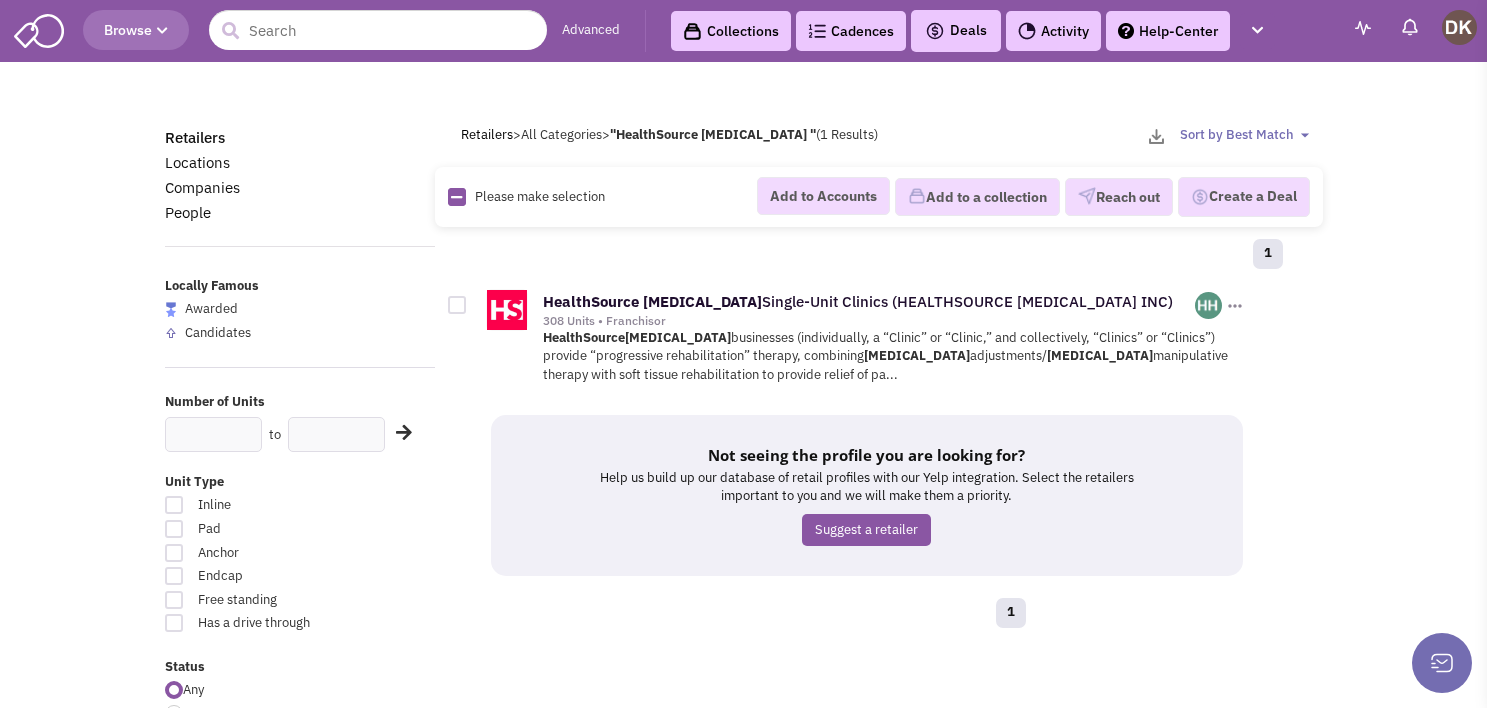 scroll, scrollTop: 0, scrollLeft: 0, axis: both 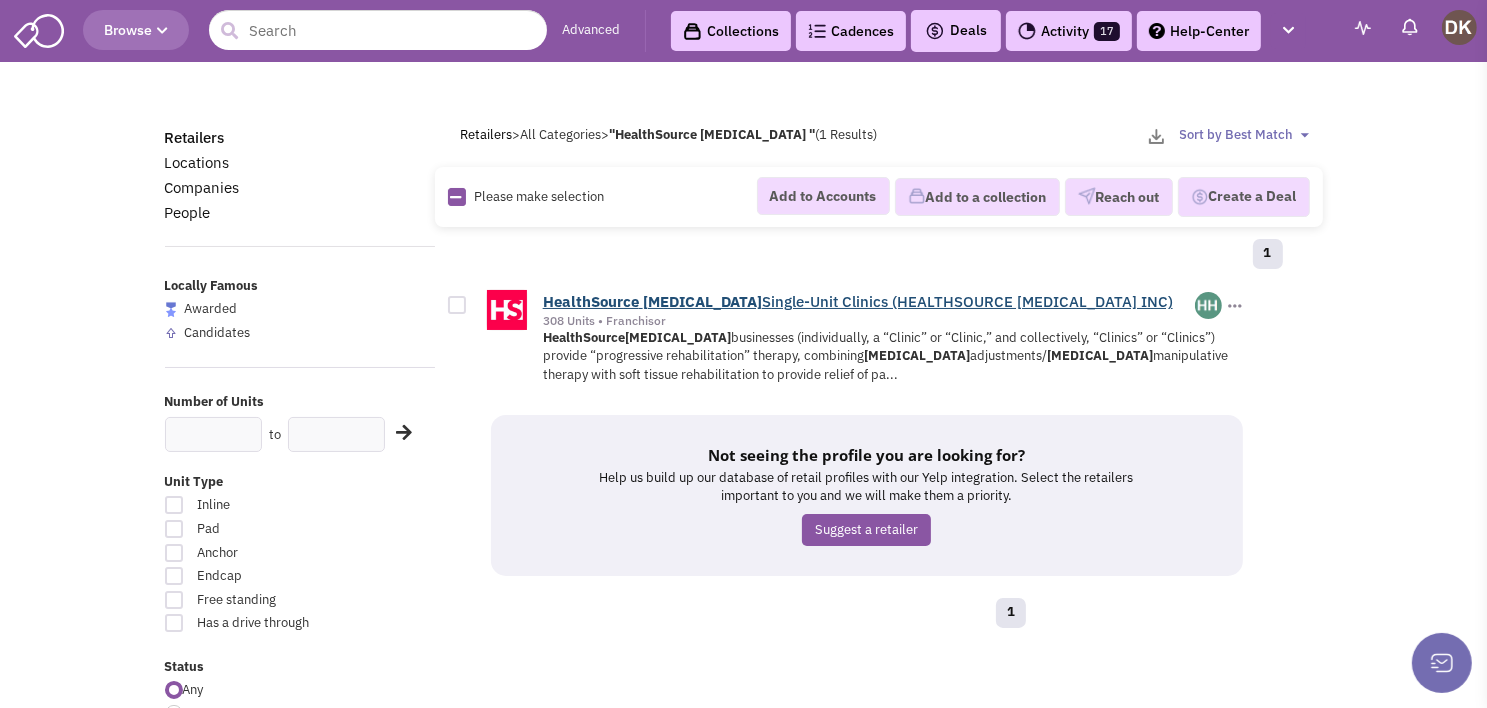 click on "HealthSource" at bounding box center (591, 301) 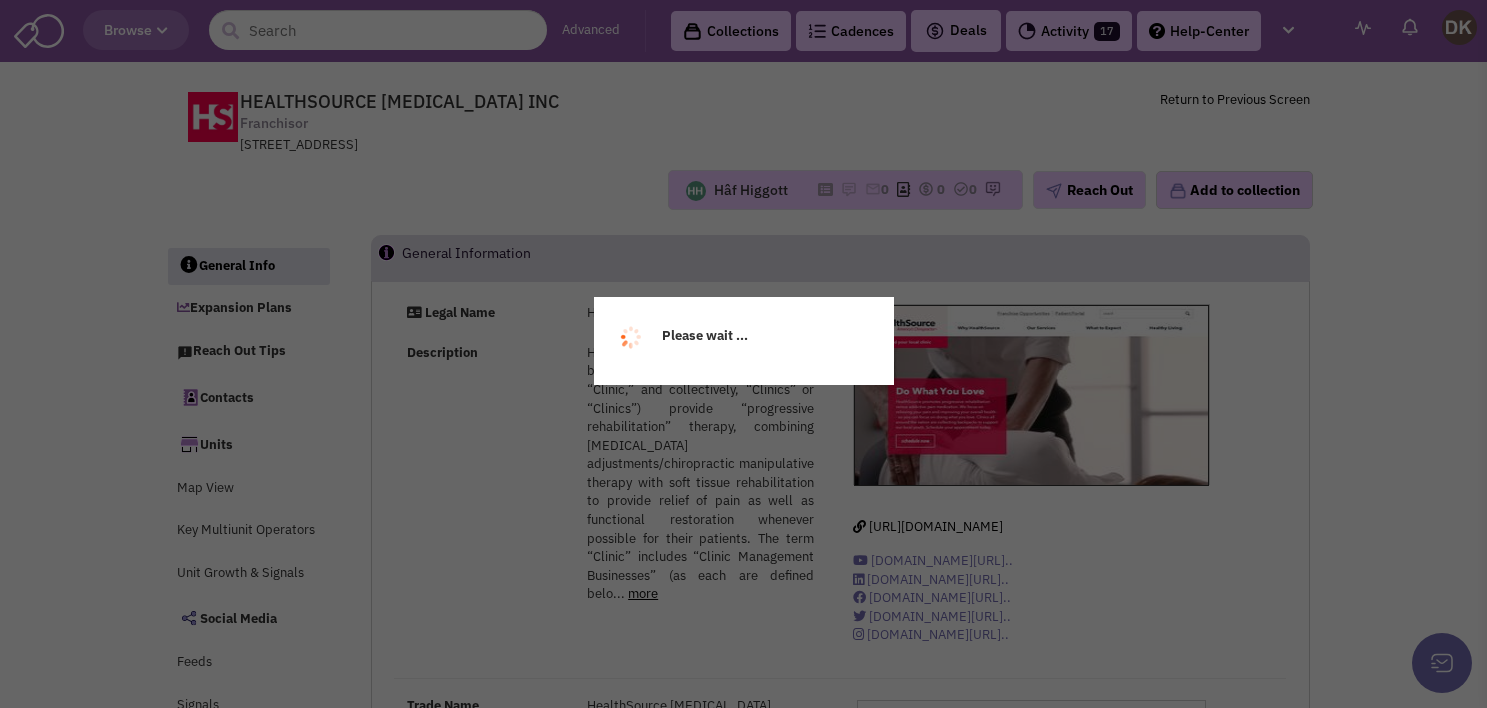 scroll, scrollTop: 0, scrollLeft: 0, axis: both 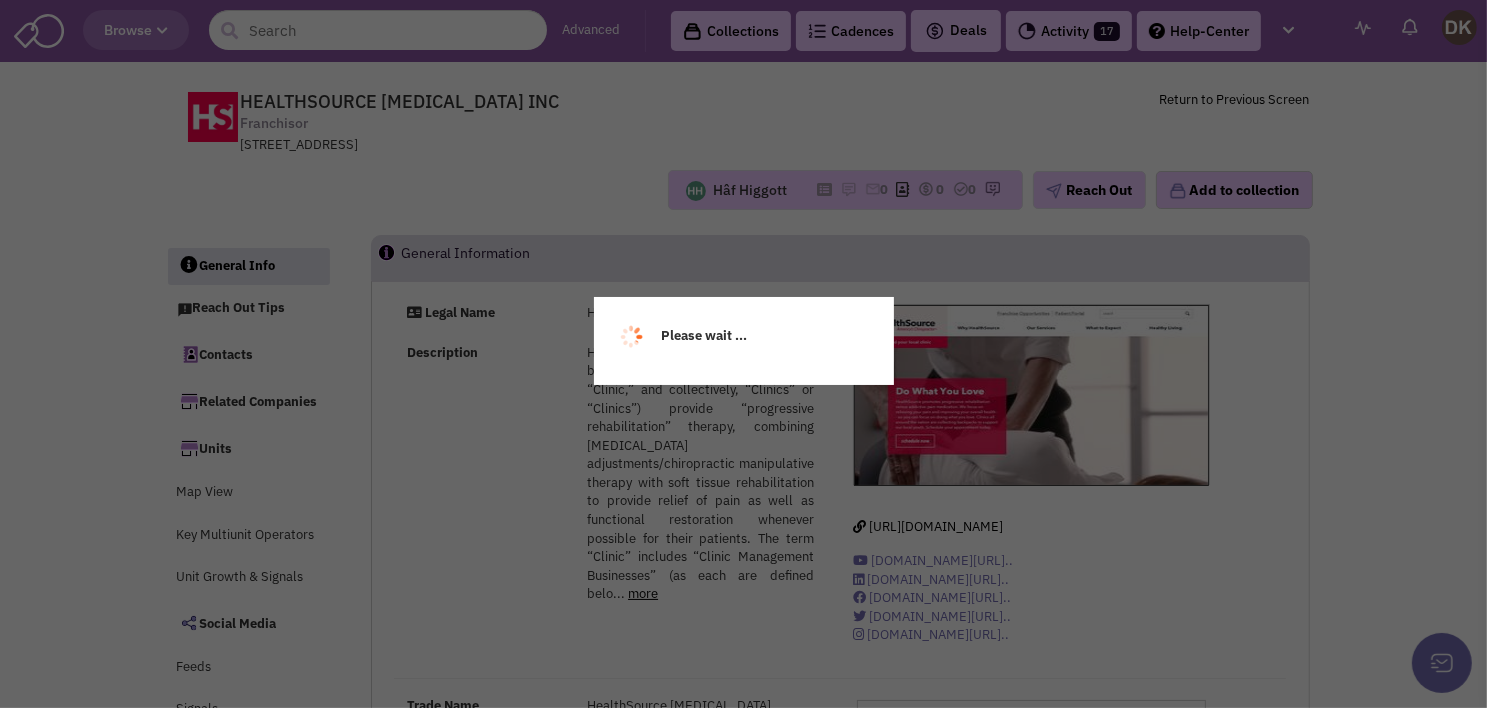select 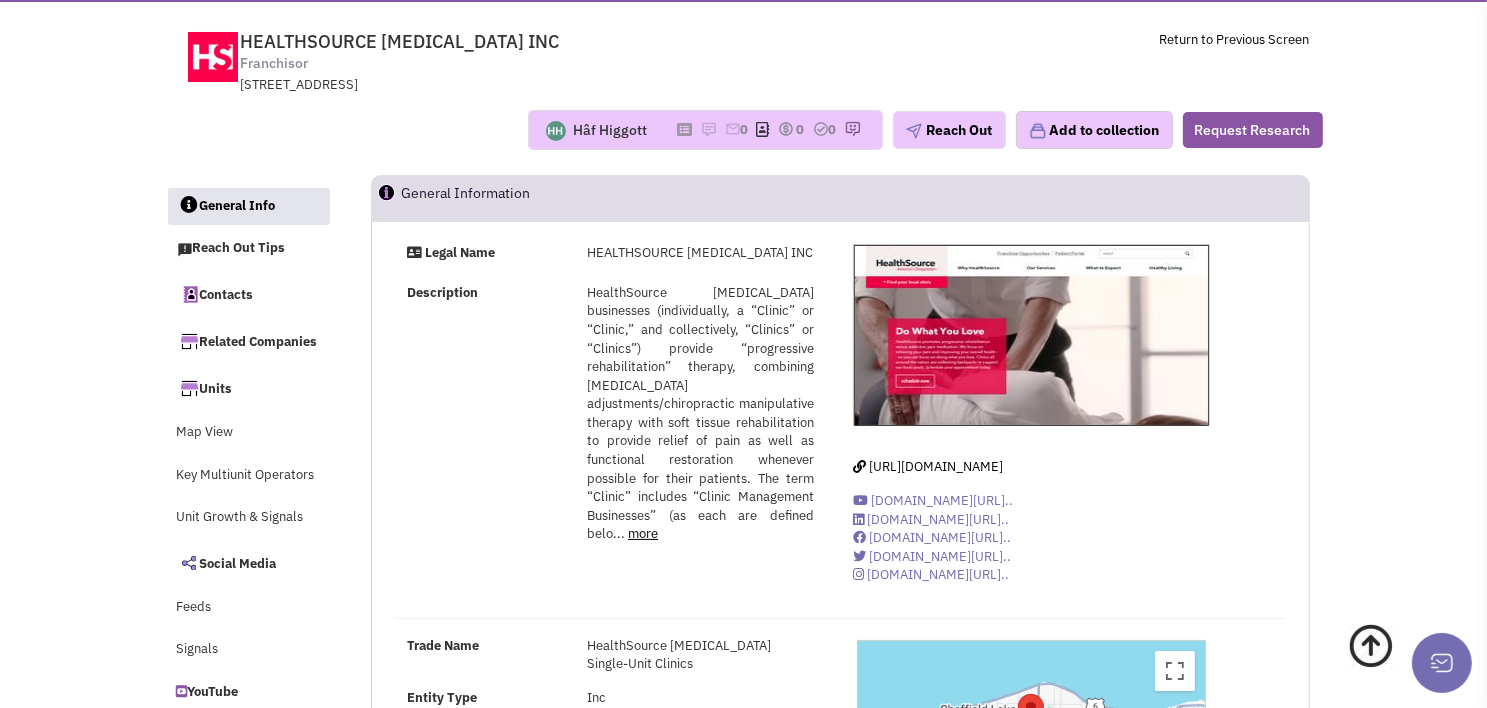 scroll, scrollTop: 0, scrollLeft: 0, axis: both 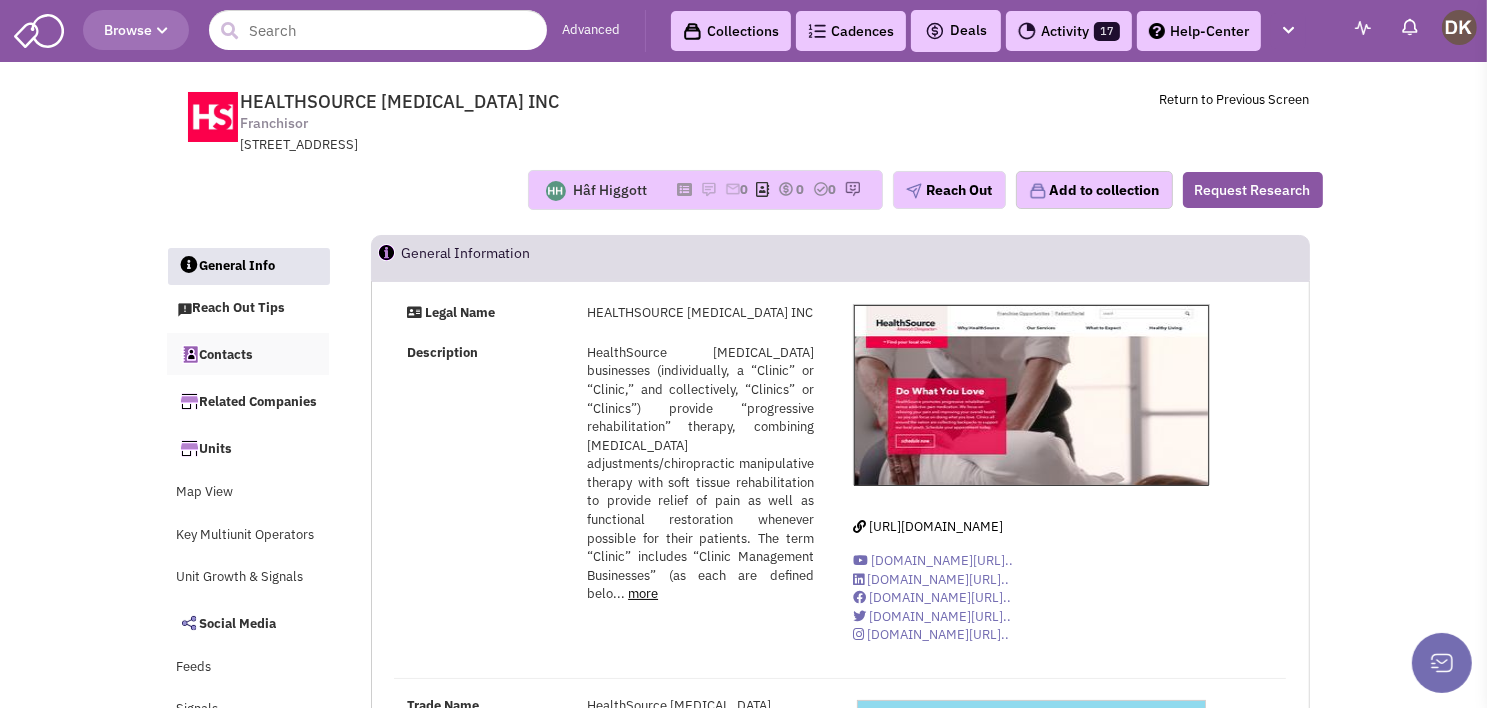 click on "Contacts" at bounding box center [248, 354] 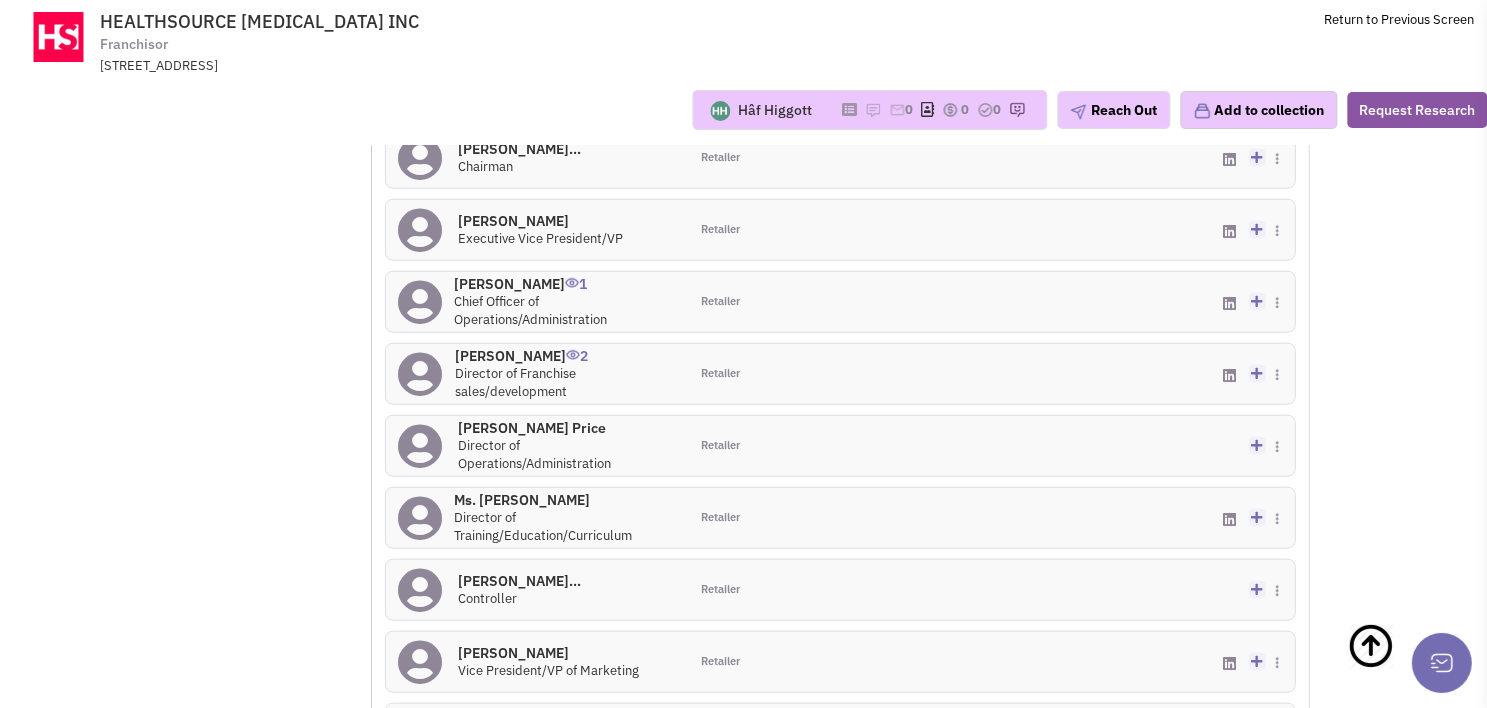 scroll, scrollTop: 1836, scrollLeft: 0, axis: vertical 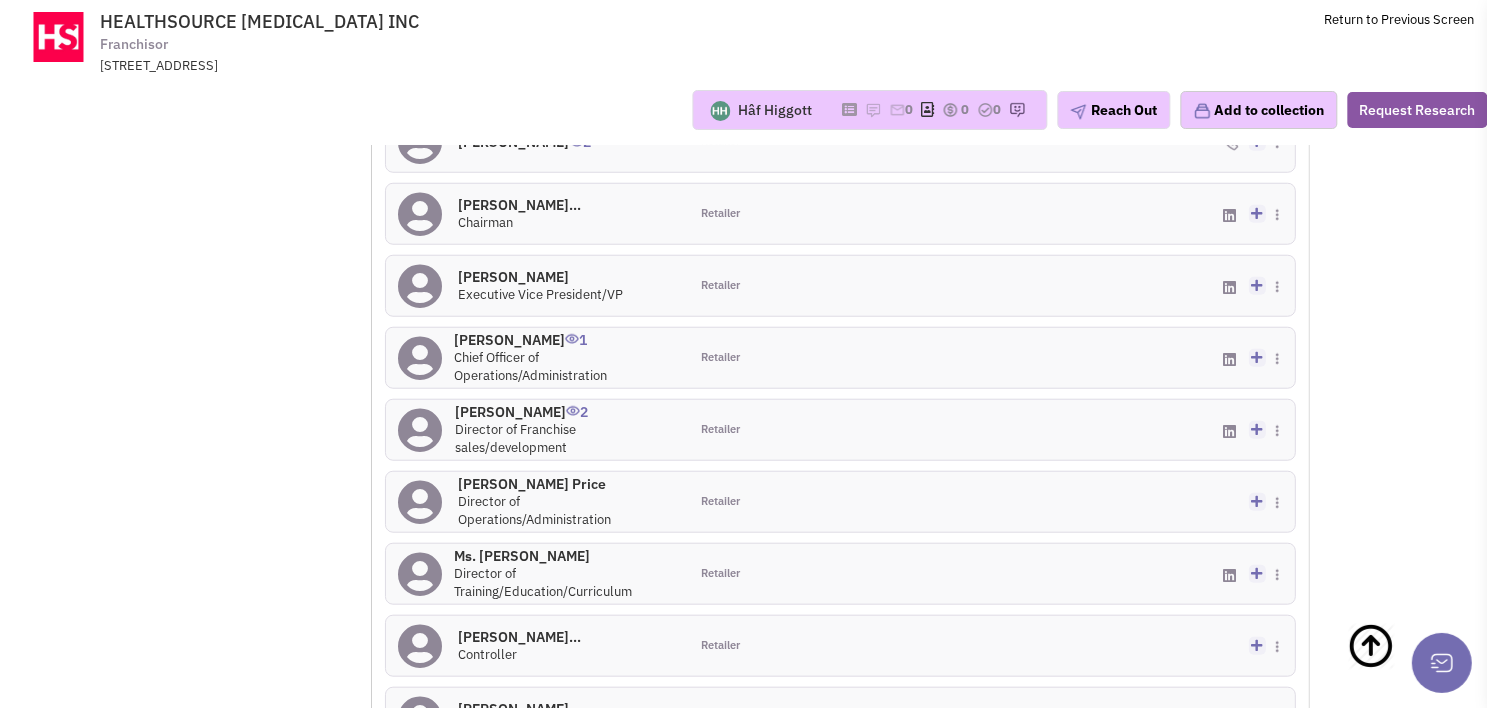 click on "[PERSON_NAME]
2" at bounding box center [565, 412] 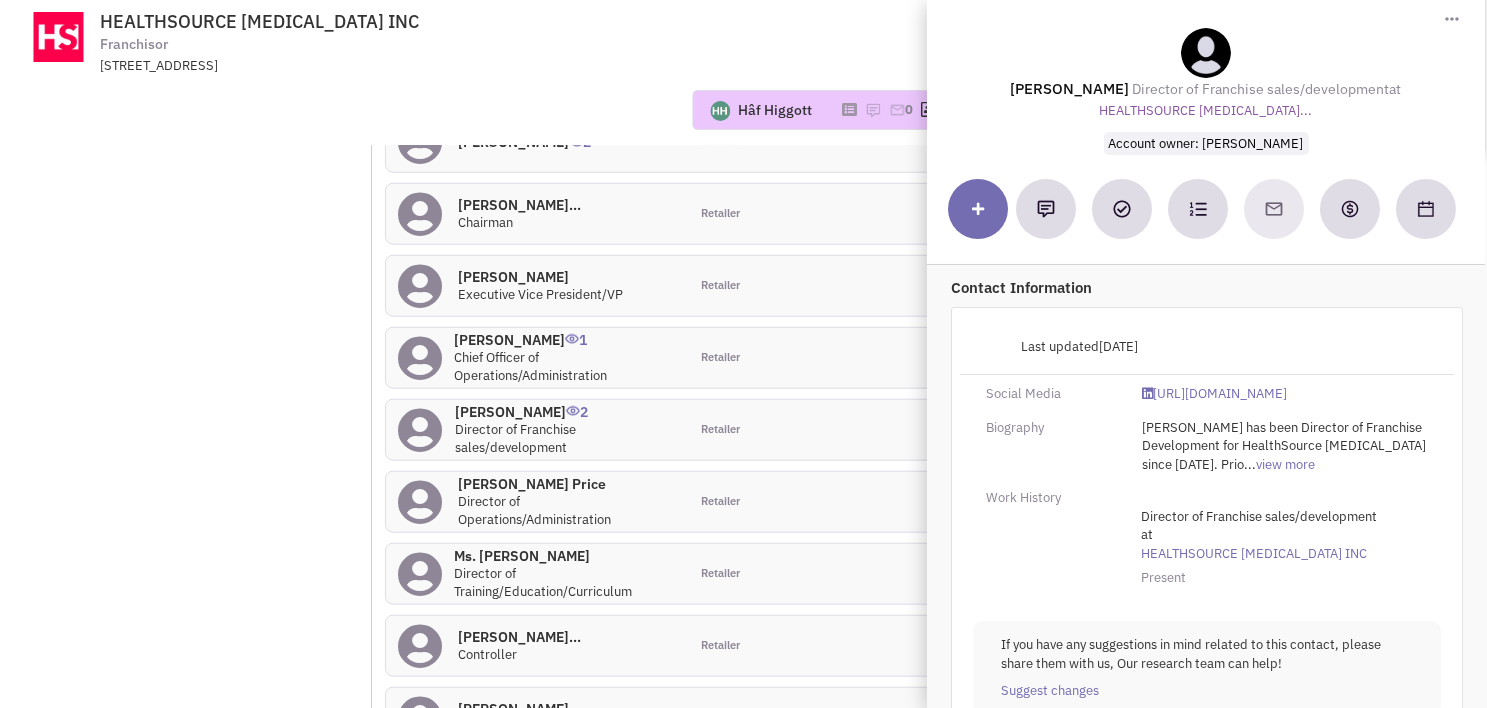 scroll, scrollTop: 49, scrollLeft: 0, axis: vertical 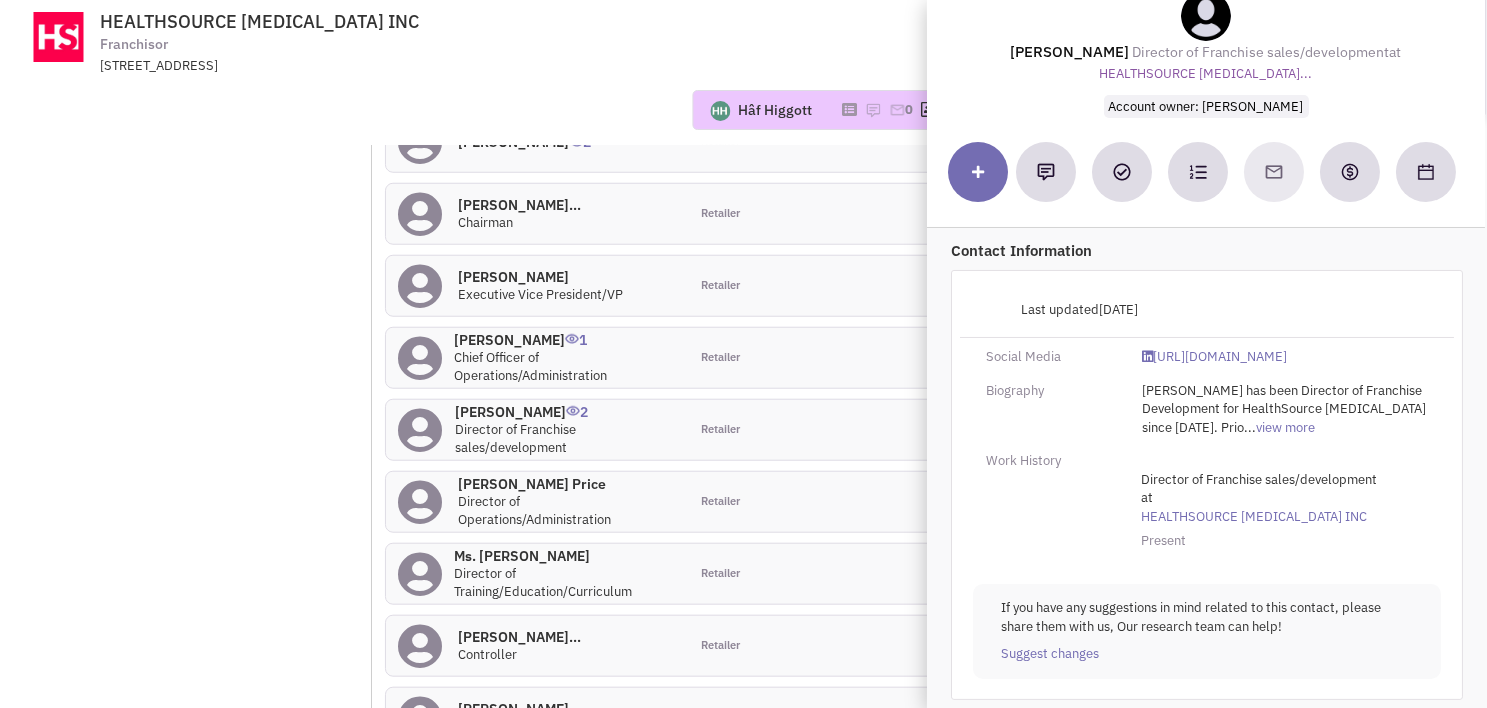 click at bounding box center [1206, 172] 